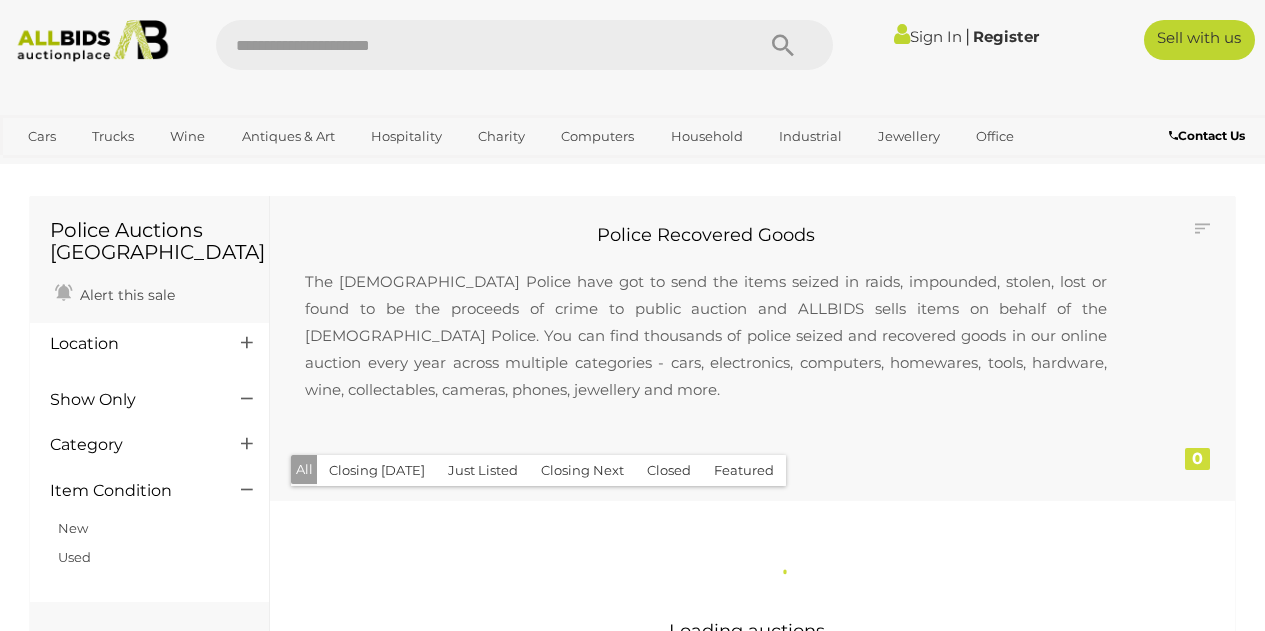 scroll, scrollTop: 0, scrollLeft: 0, axis: both 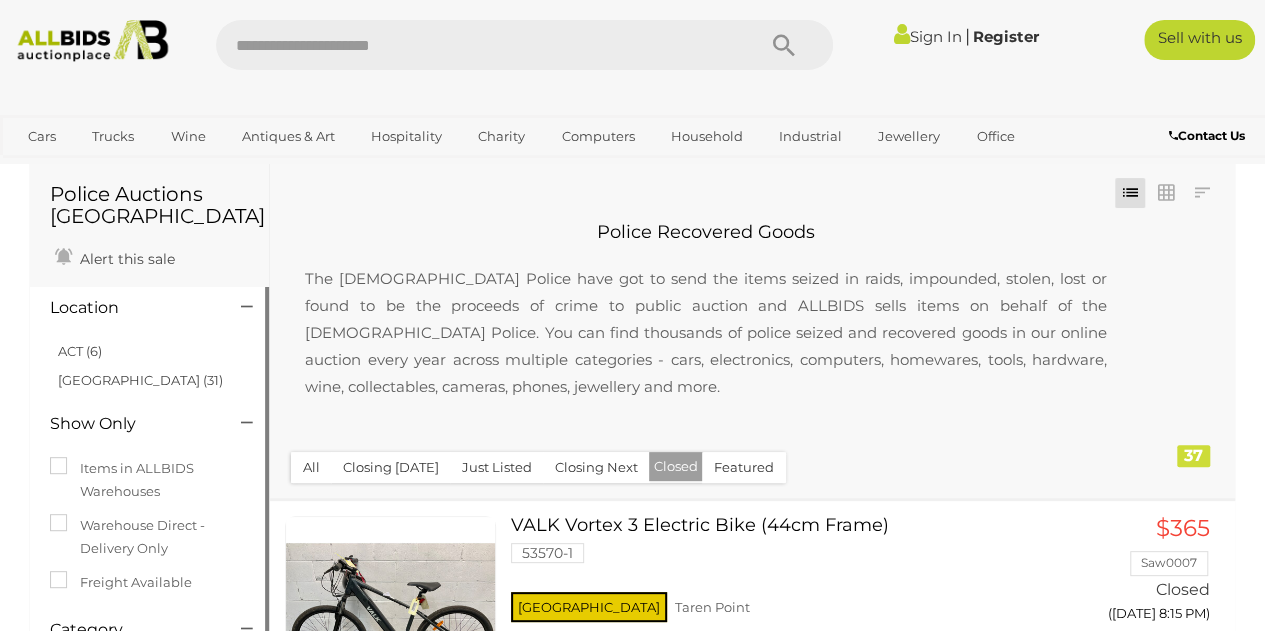 click on "Location
ACT (6)" at bounding box center (149, 904) 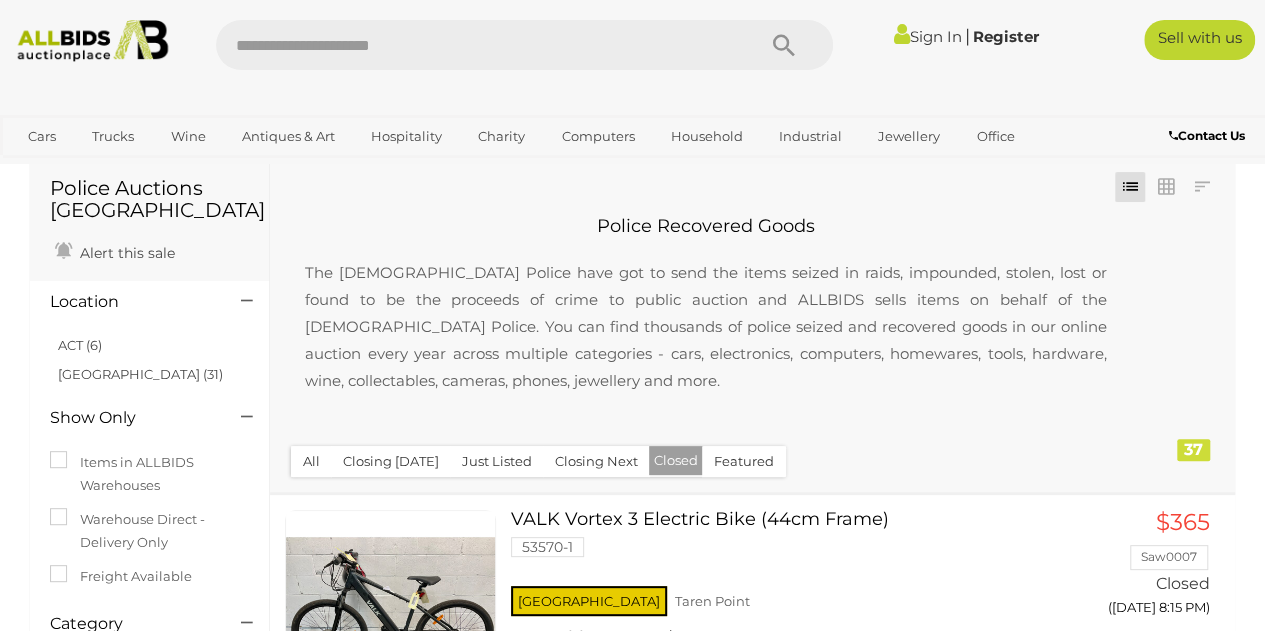 scroll, scrollTop: 0, scrollLeft: 0, axis: both 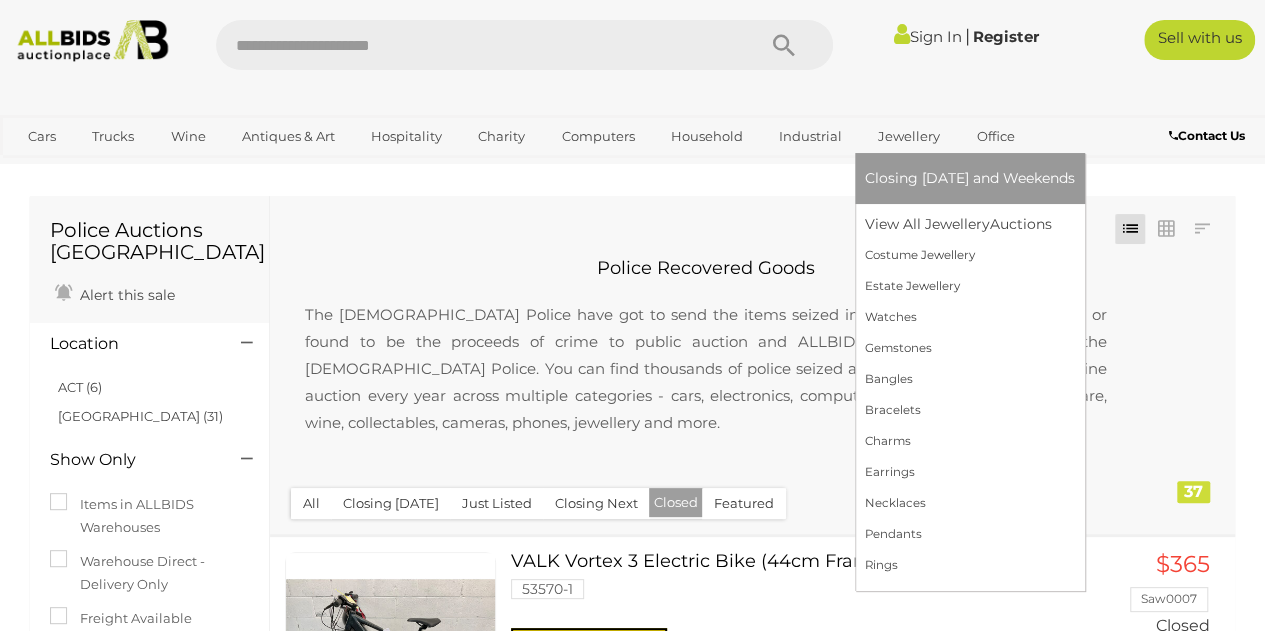 click on "Jewellery" at bounding box center [909, 136] 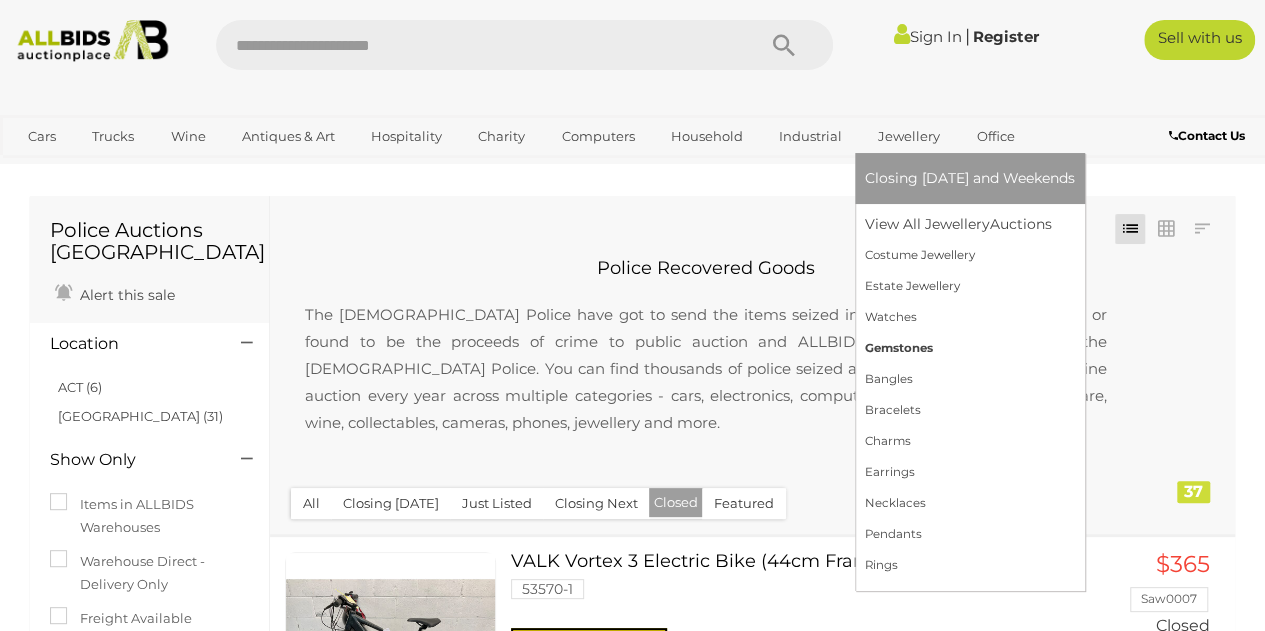 click on "Gemstones" at bounding box center (970, 348) 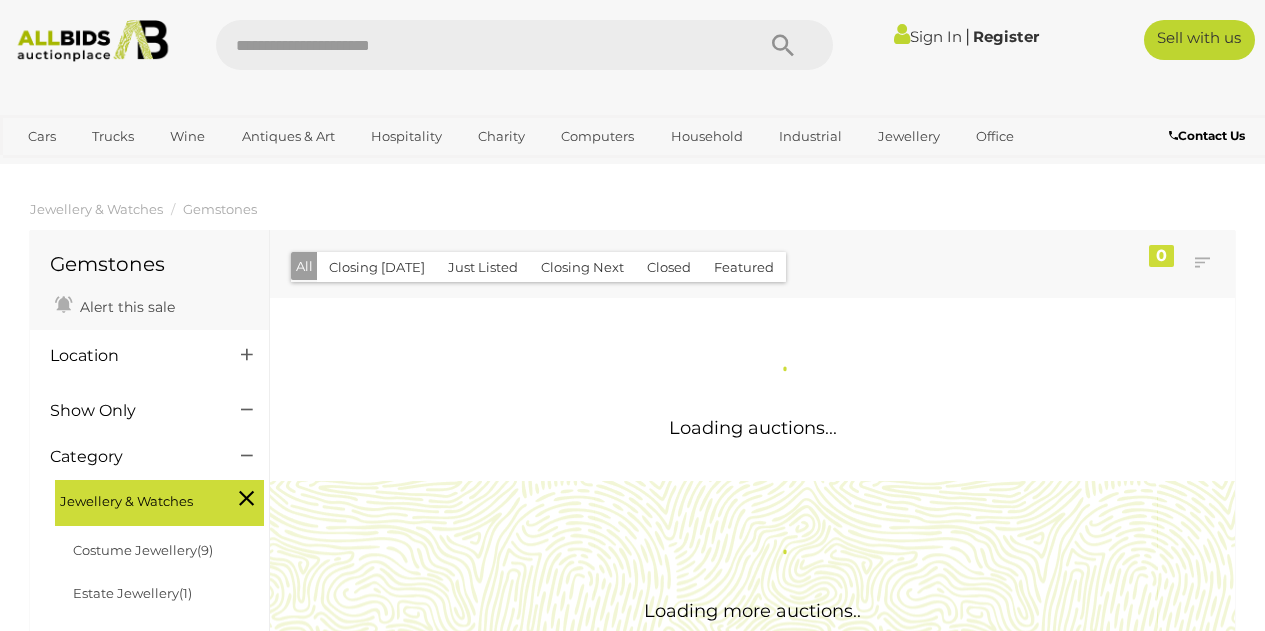 scroll, scrollTop: 0, scrollLeft: 0, axis: both 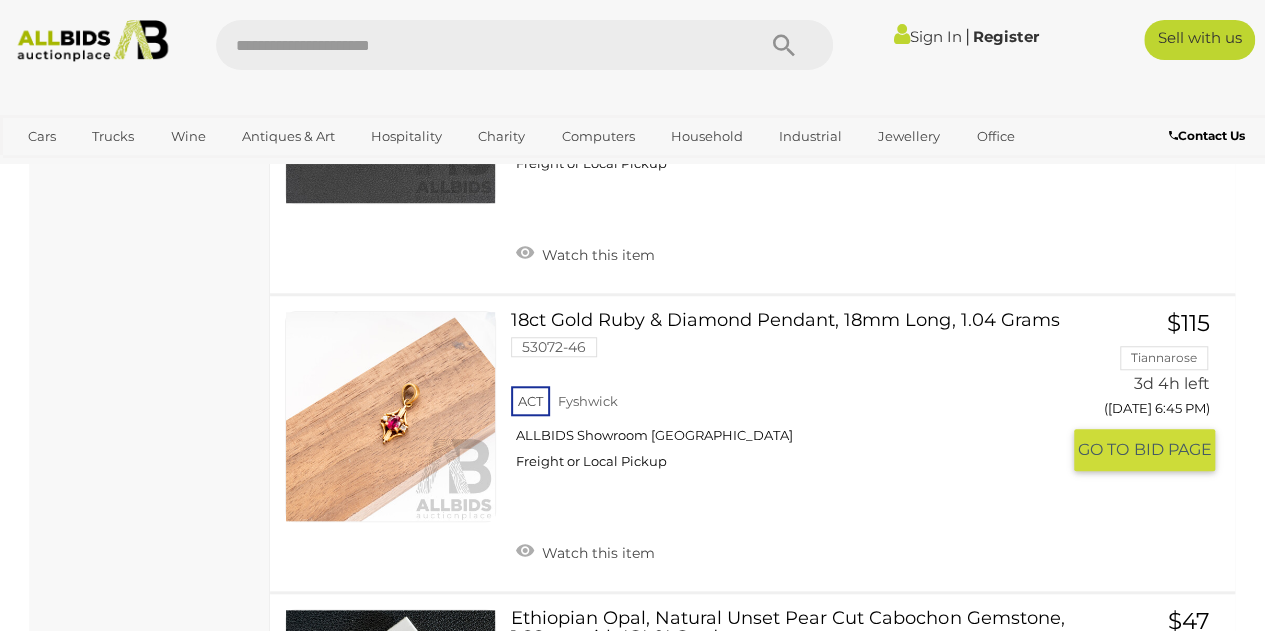 click at bounding box center (390, 416) 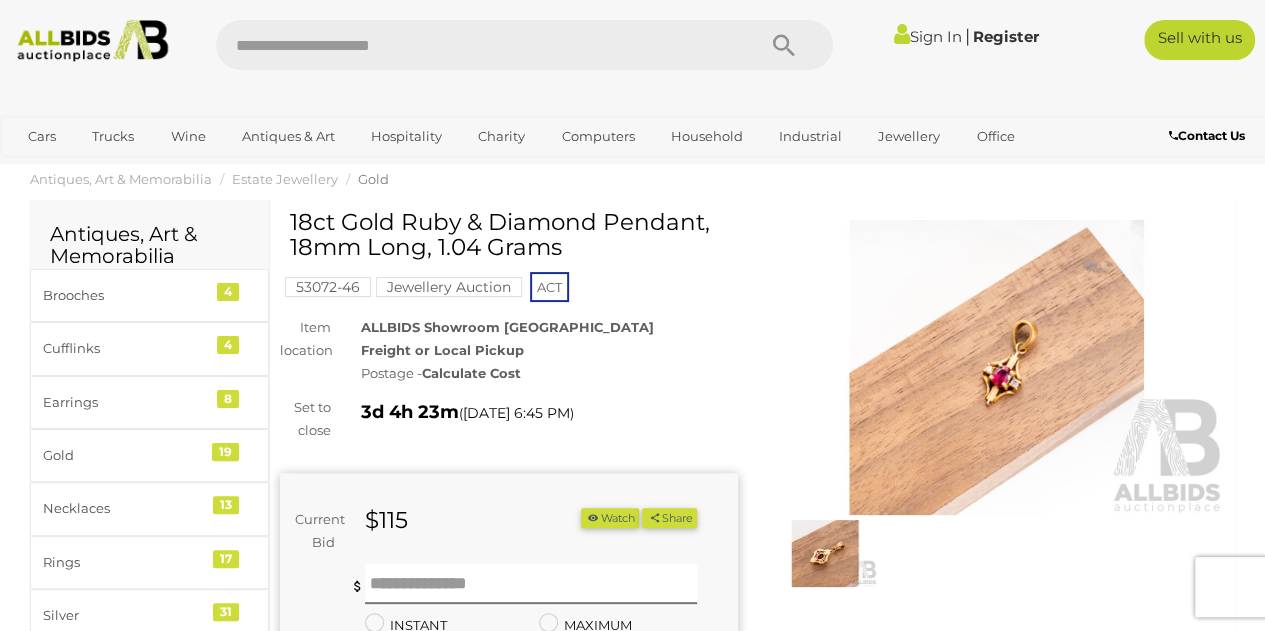 scroll, scrollTop: 0, scrollLeft: 0, axis: both 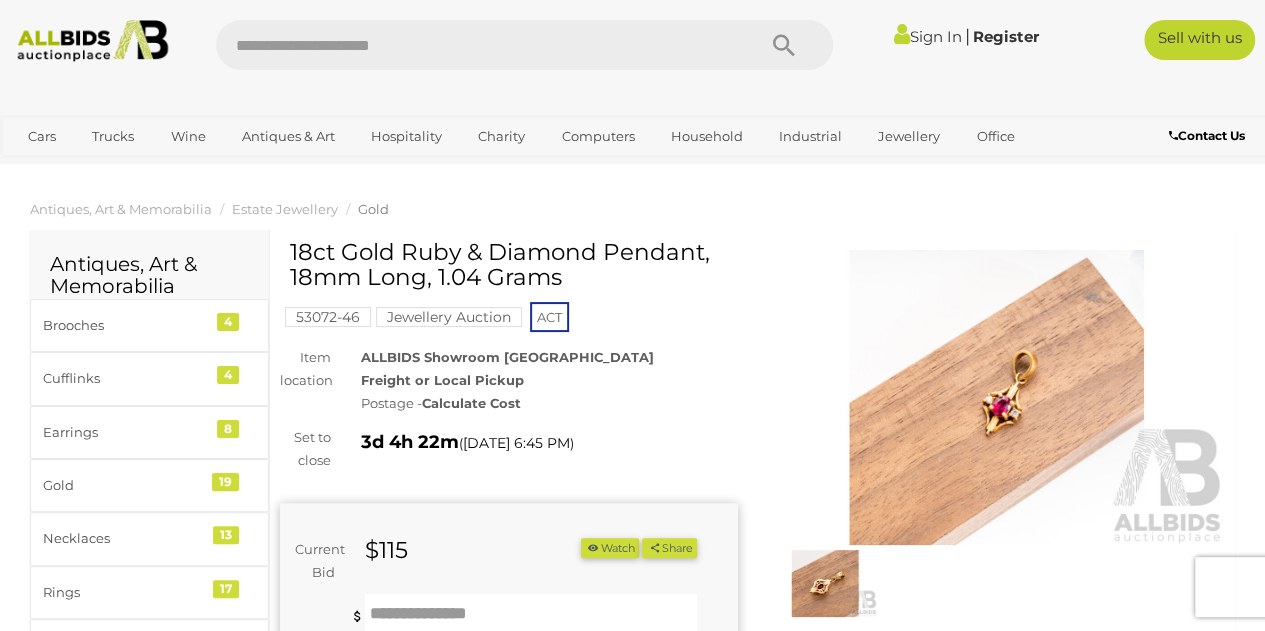 click at bounding box center [997, 397] 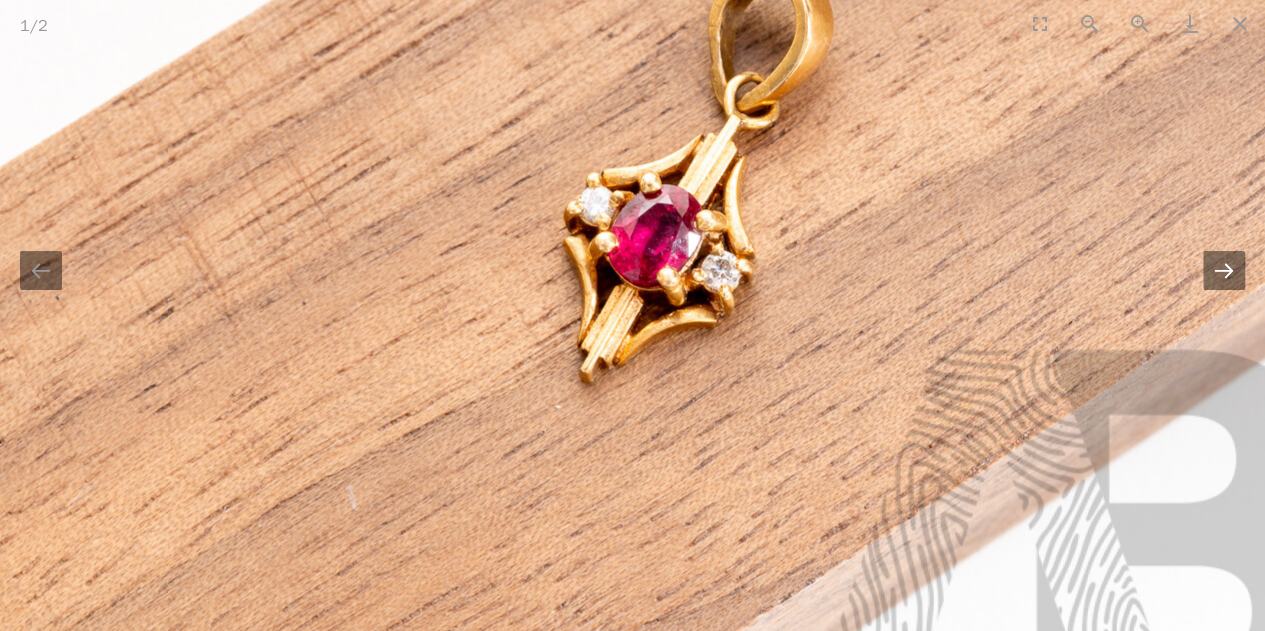 click at bounding box center [1224, 270] 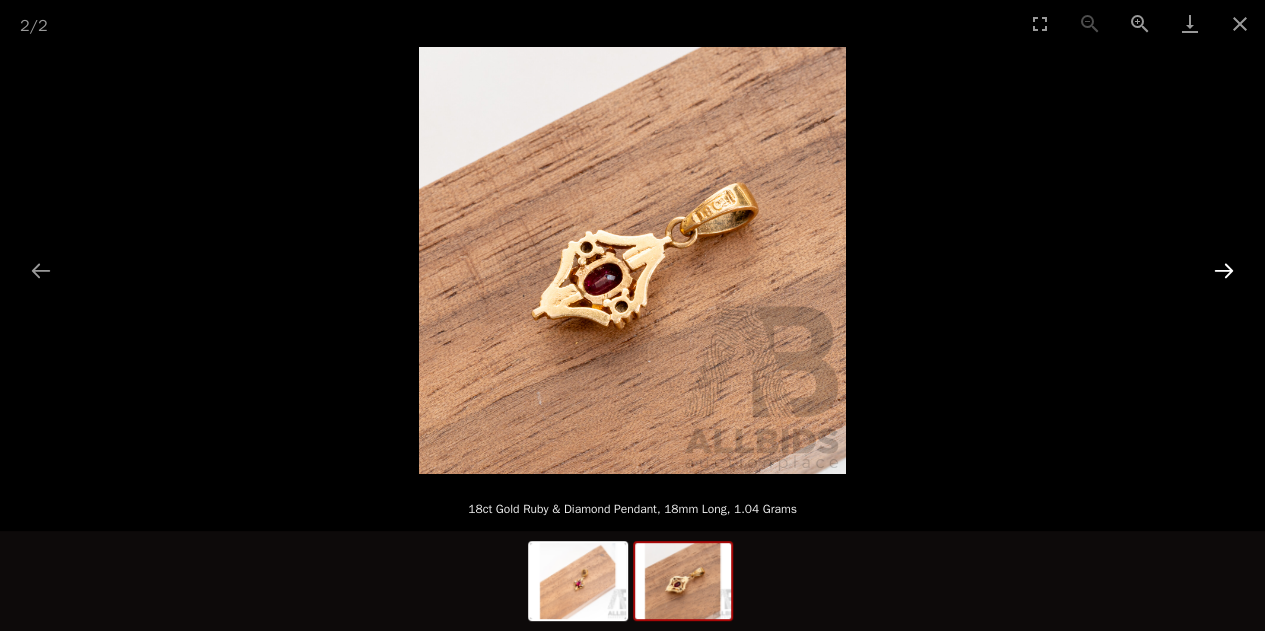 click at bounding box center [1224, 270] 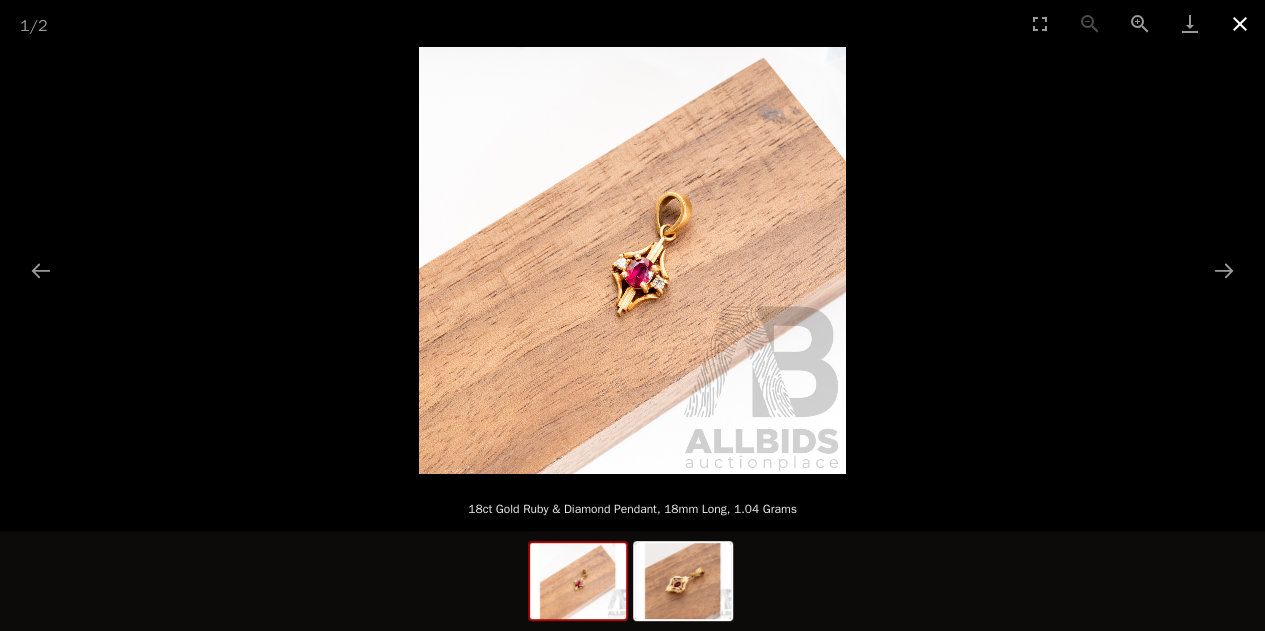 drag, startPoint x: 1238, startPoint y: 14, endPoint x: 1230, endPoint y: 30, distance: 17.888544 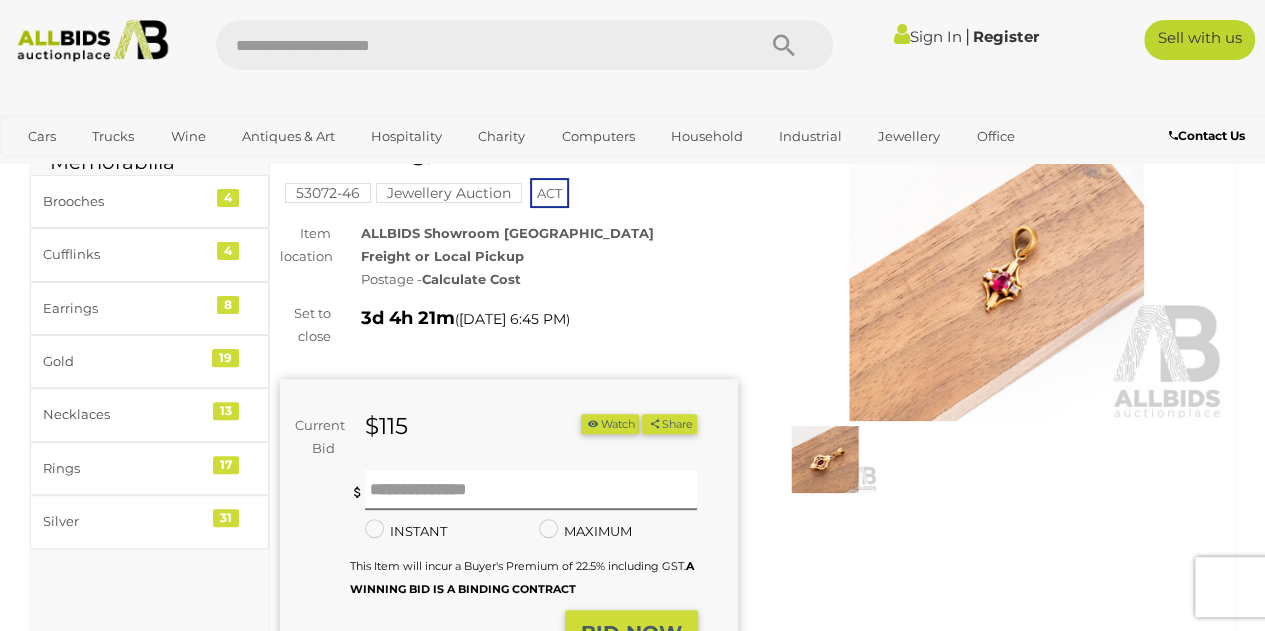 scroll, scrollTop: 100, scrollLeft: 0, axis: vertical 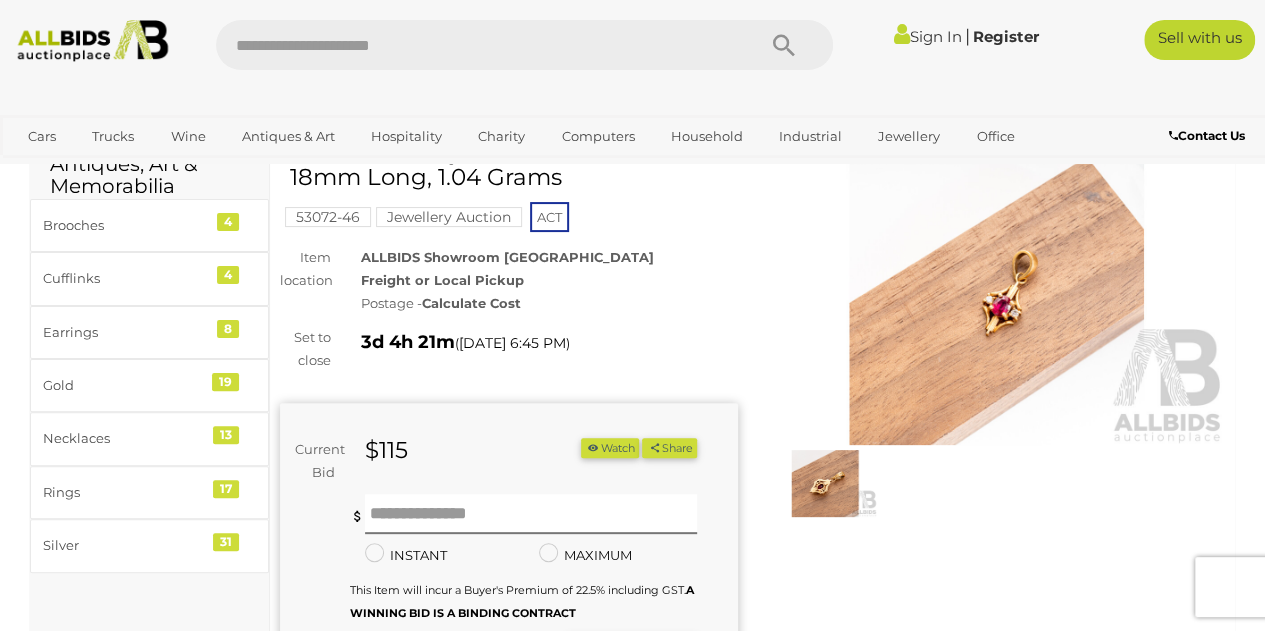click on "Calculate Cost" at bounding box center (471, 303) 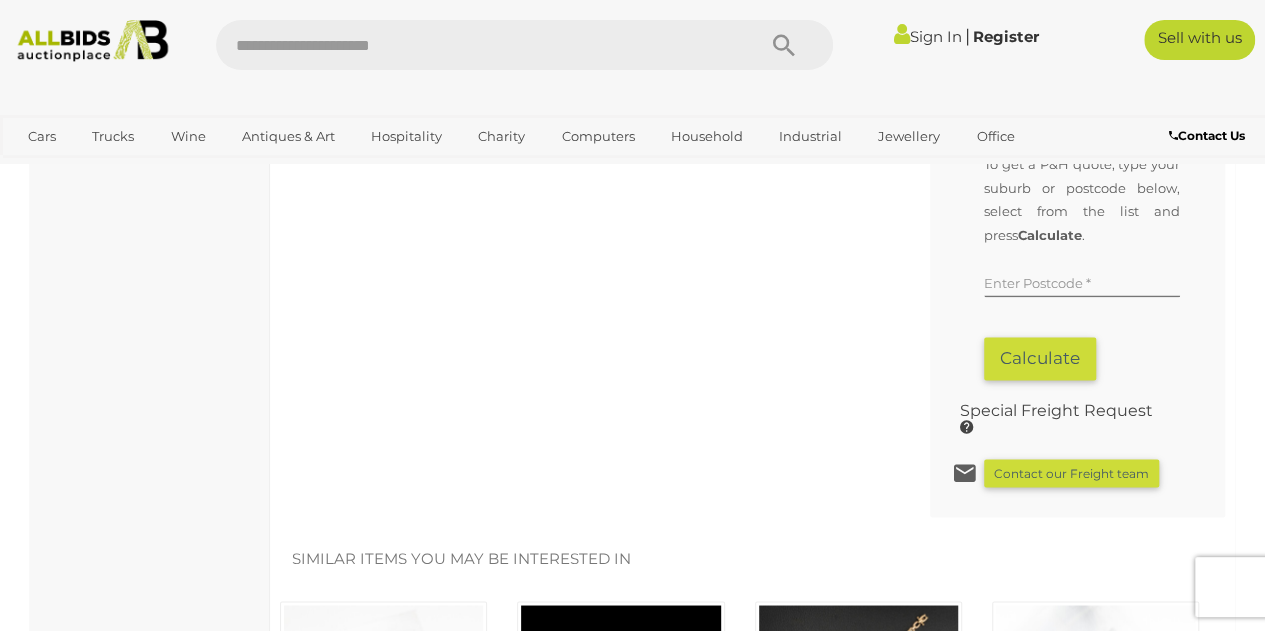 scroll, scrollTop: 1431, scrollLeft: 0, axis: vertical 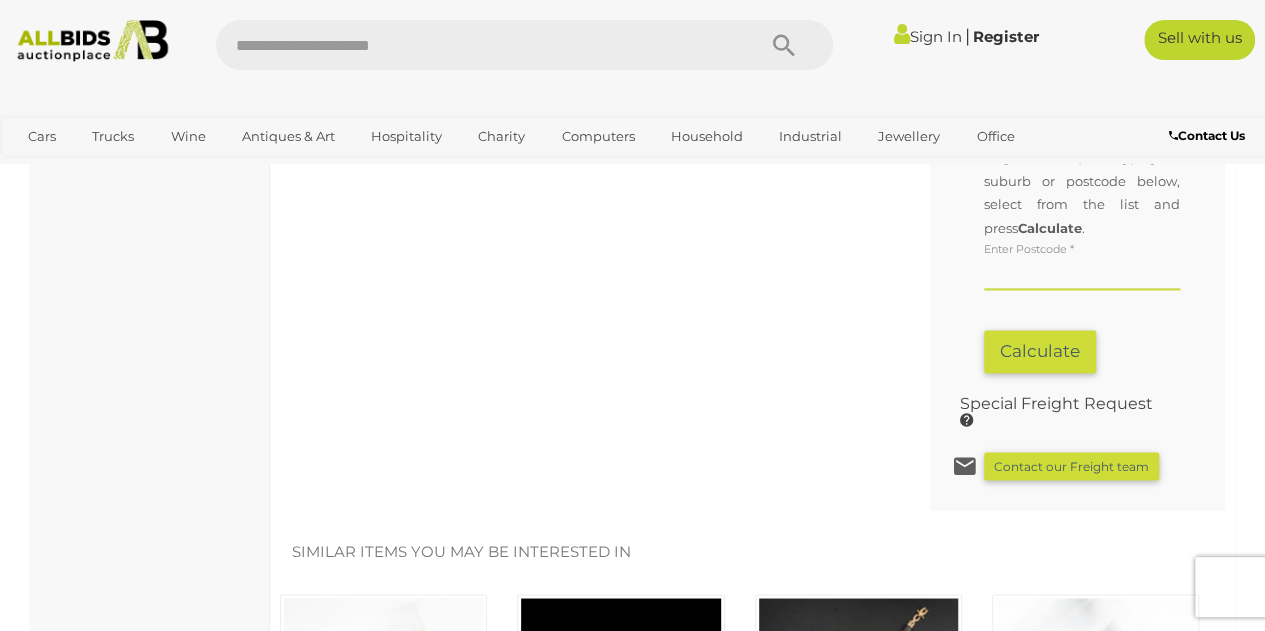 click at bounding box center [1082, 275] 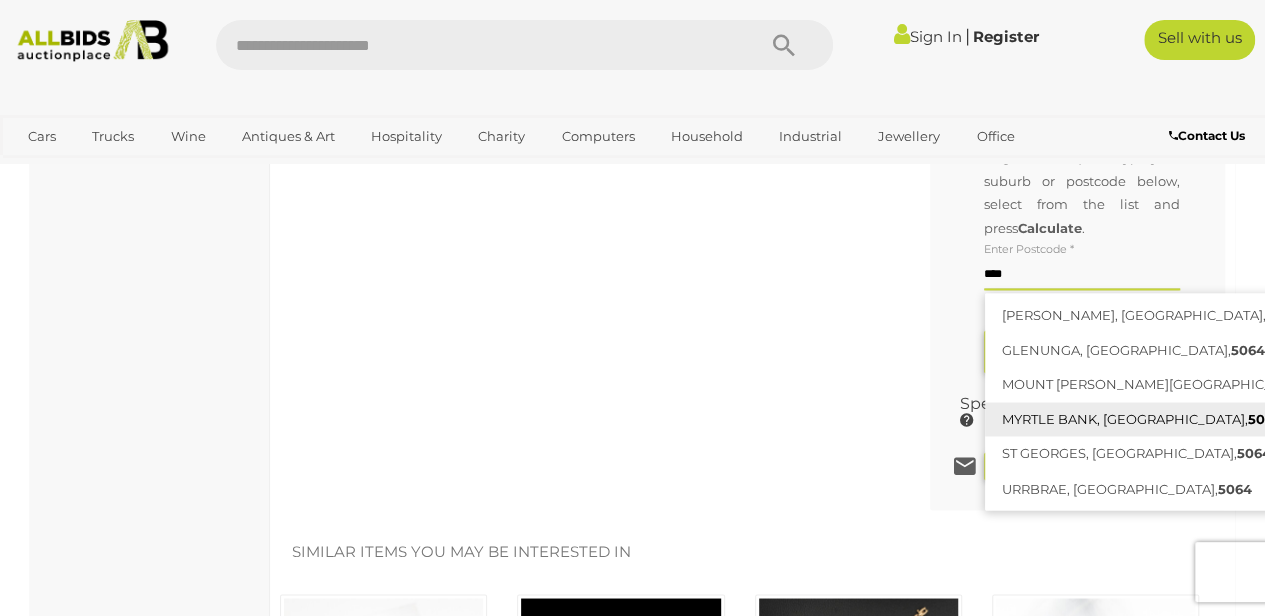 click on "MYRTLE BANK, SA,  5064" at bounding box center [1175, 419] 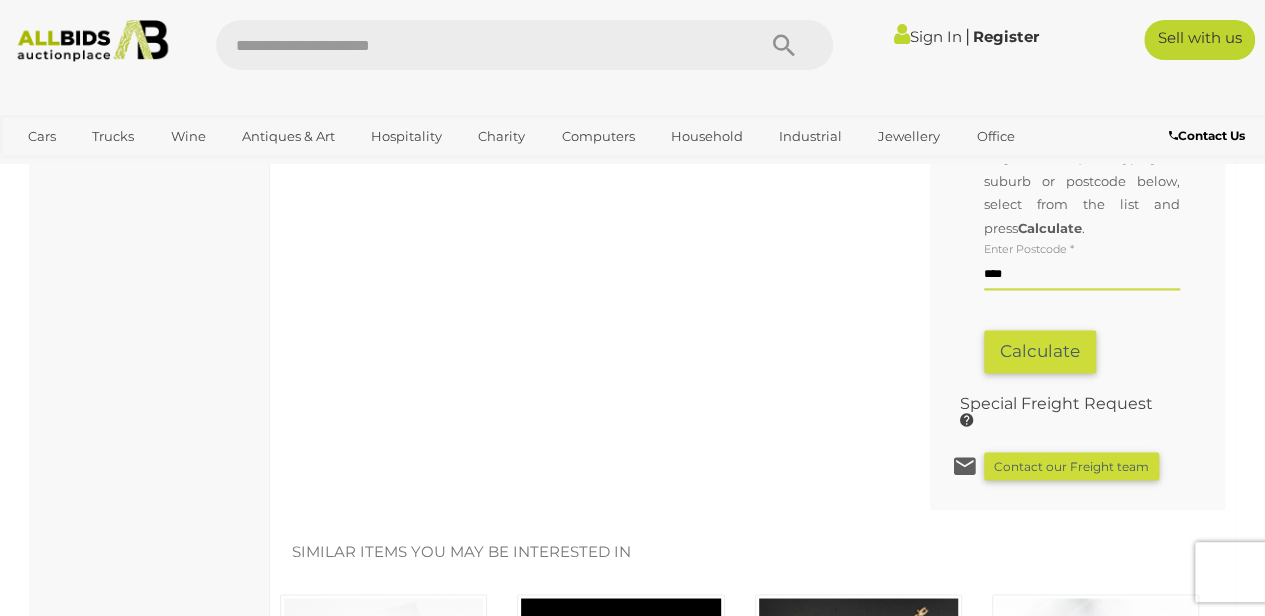 type on "**********" 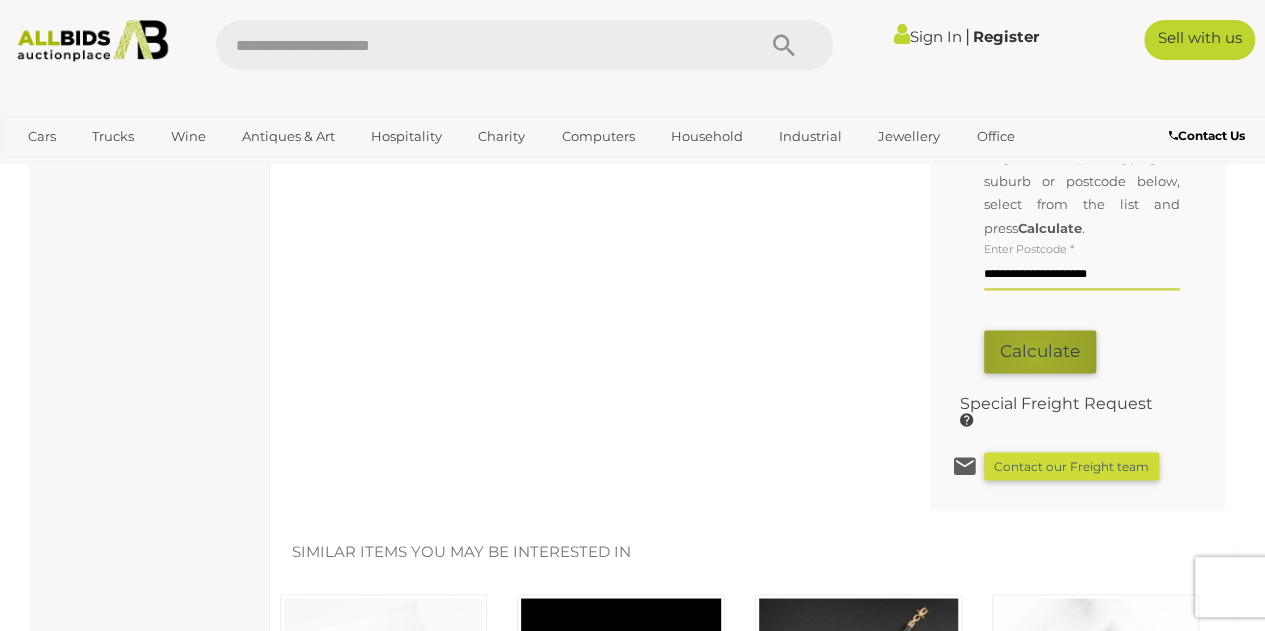click on "Calculate" at bounding box center [1040, 351] 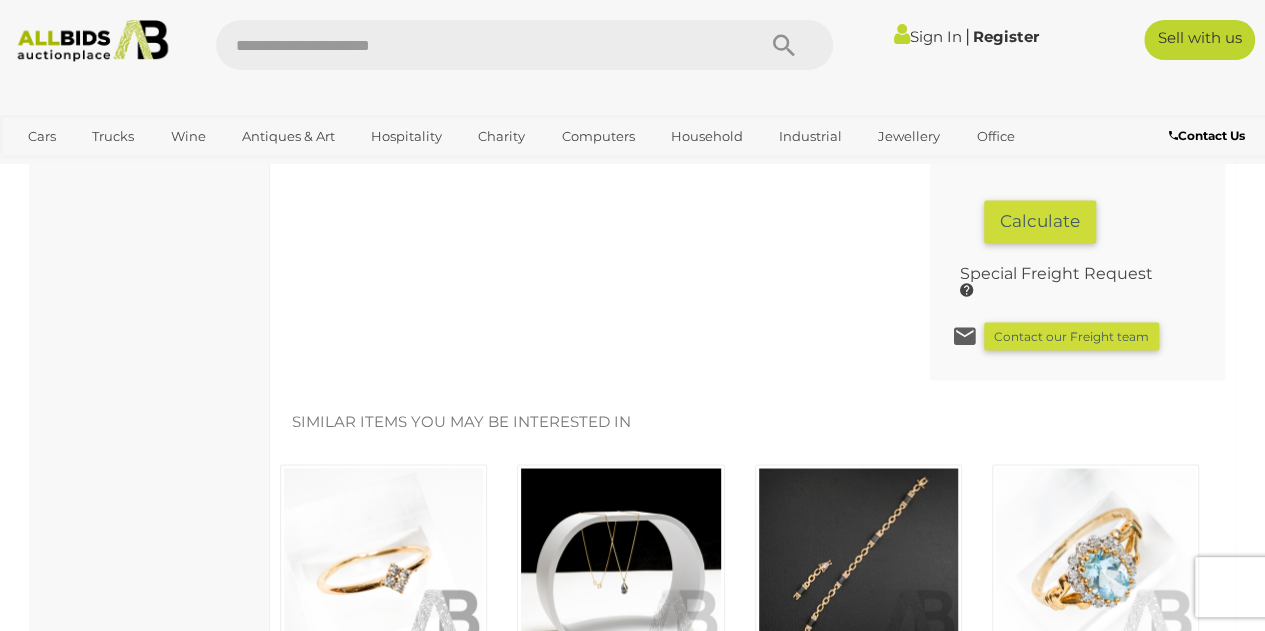 scroll, scrollTop: 1554, scrollLeft: 0, axis: vertical 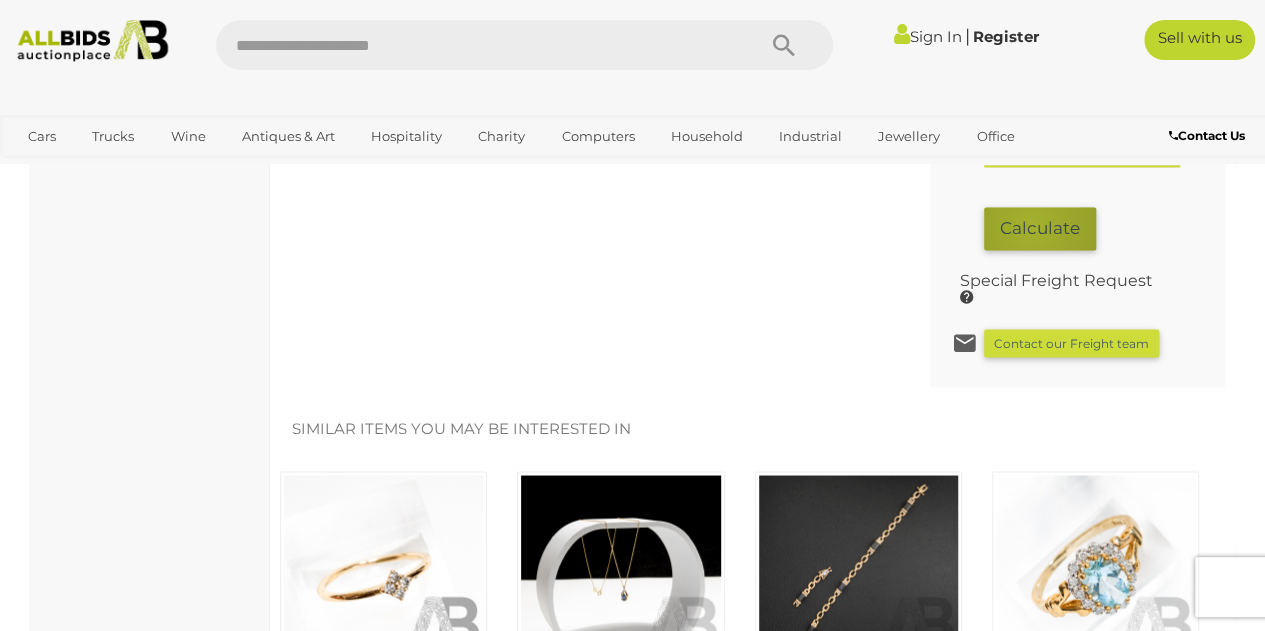 click on "Calculate" at bounding box center (1040, 228) 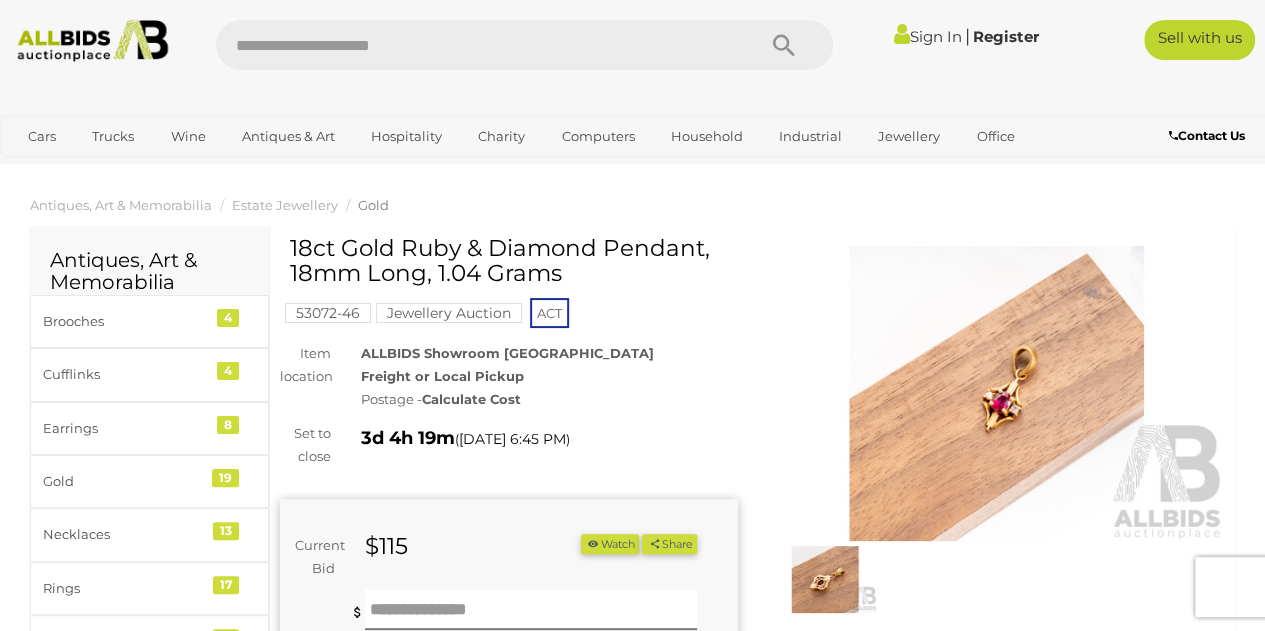 scroll, scrollTop: 0, scrollLeft: 0, axis: both 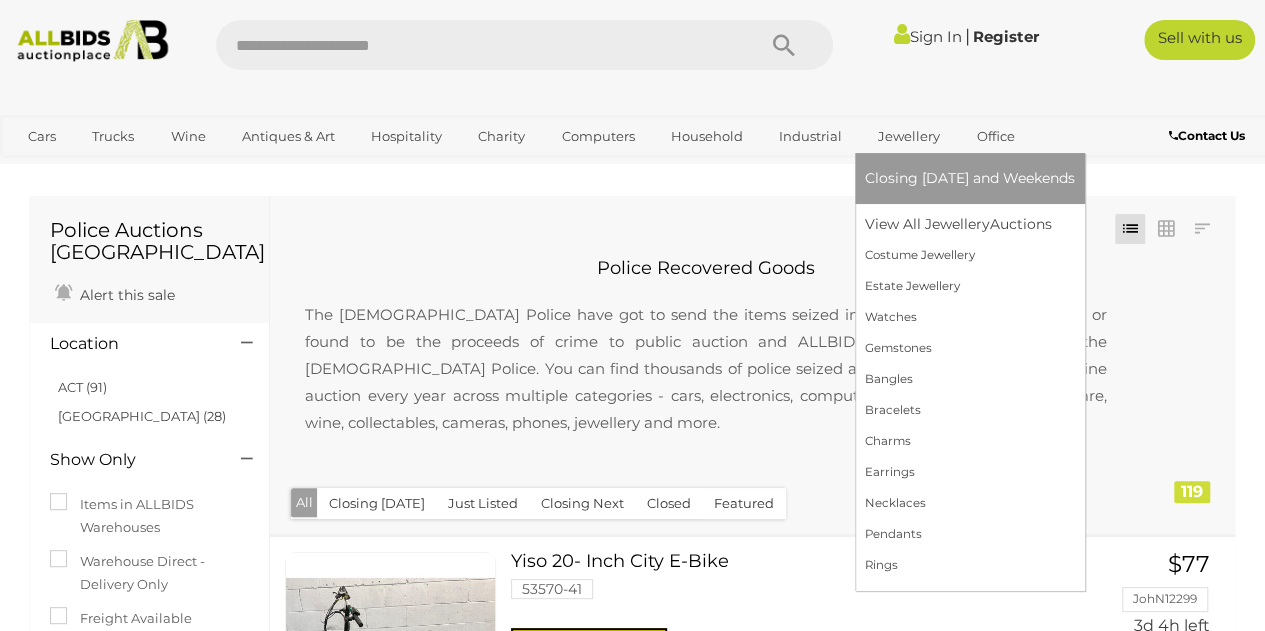 click on "Jewellery" at bounding box center (909, 136) 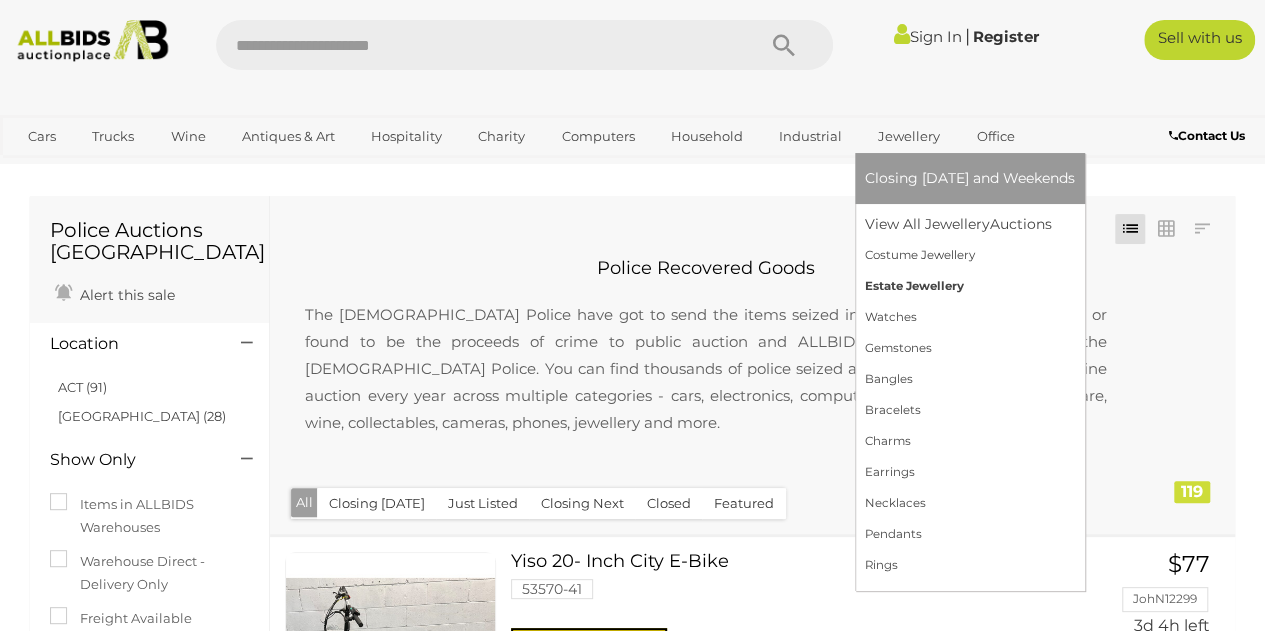 click on "Estate Jewellery" at bounding box center [970, 286] 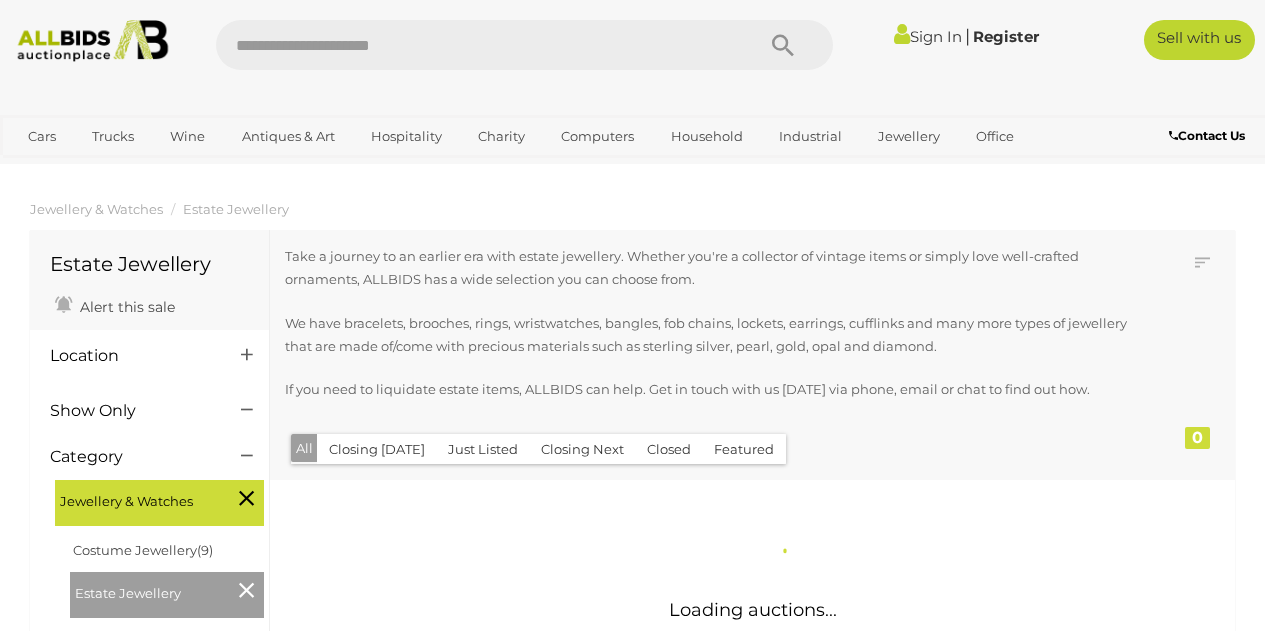 scroll, scrollTop: 0, scrollLeft: 0, axis: both 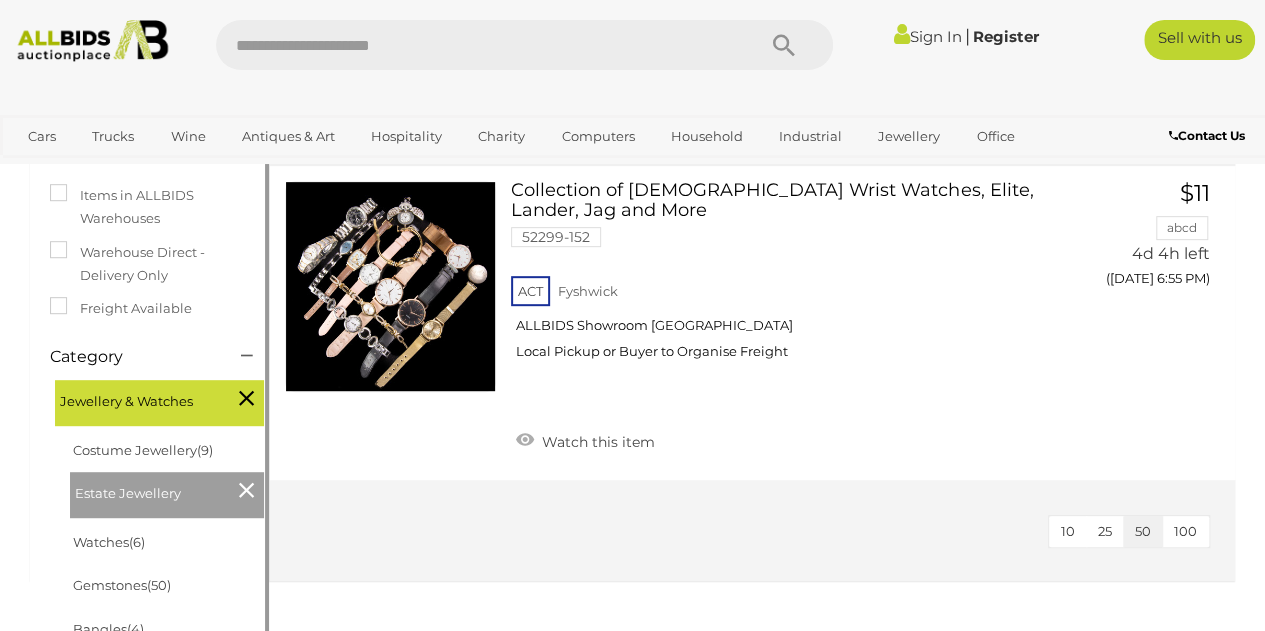 click at bounding box center [246, 398] 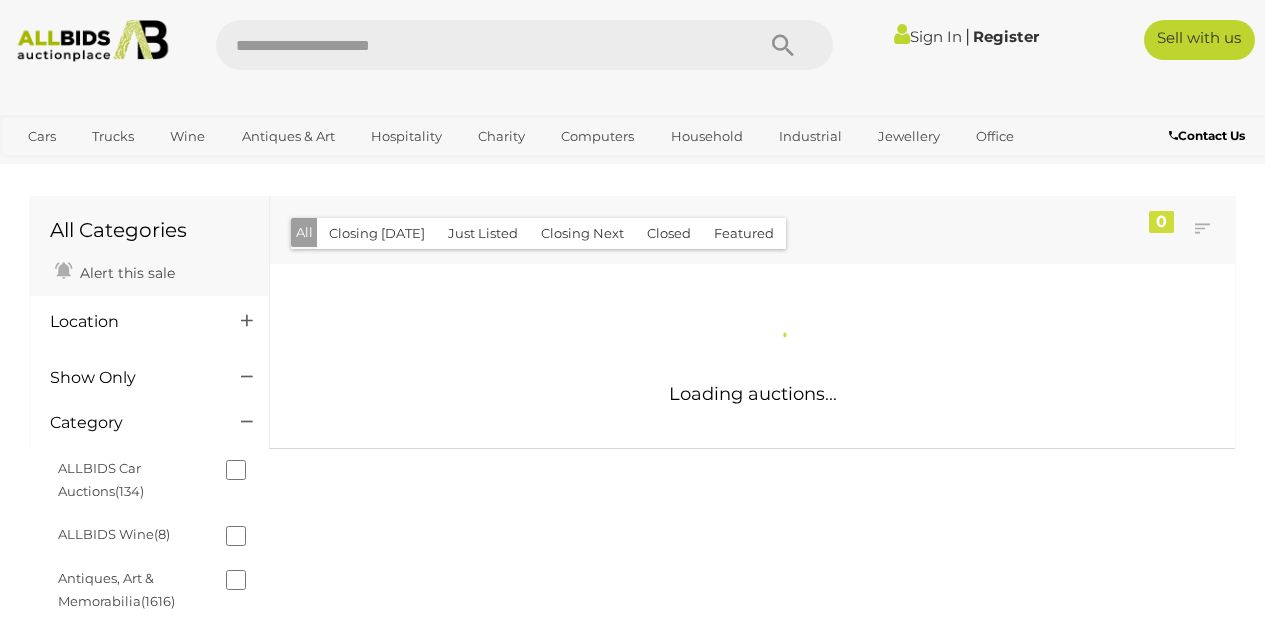 scroll, scrollTop: 0, scrollLeft: 0, axis: both 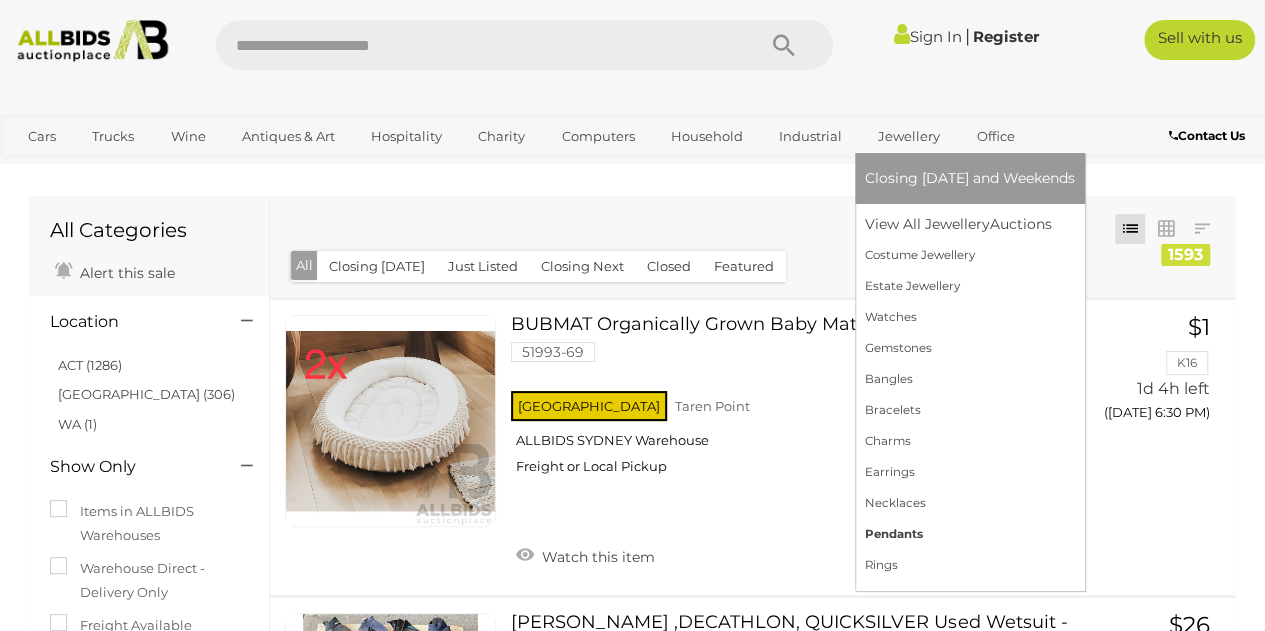 click on "Pendants" at bounding box center [970, 534] 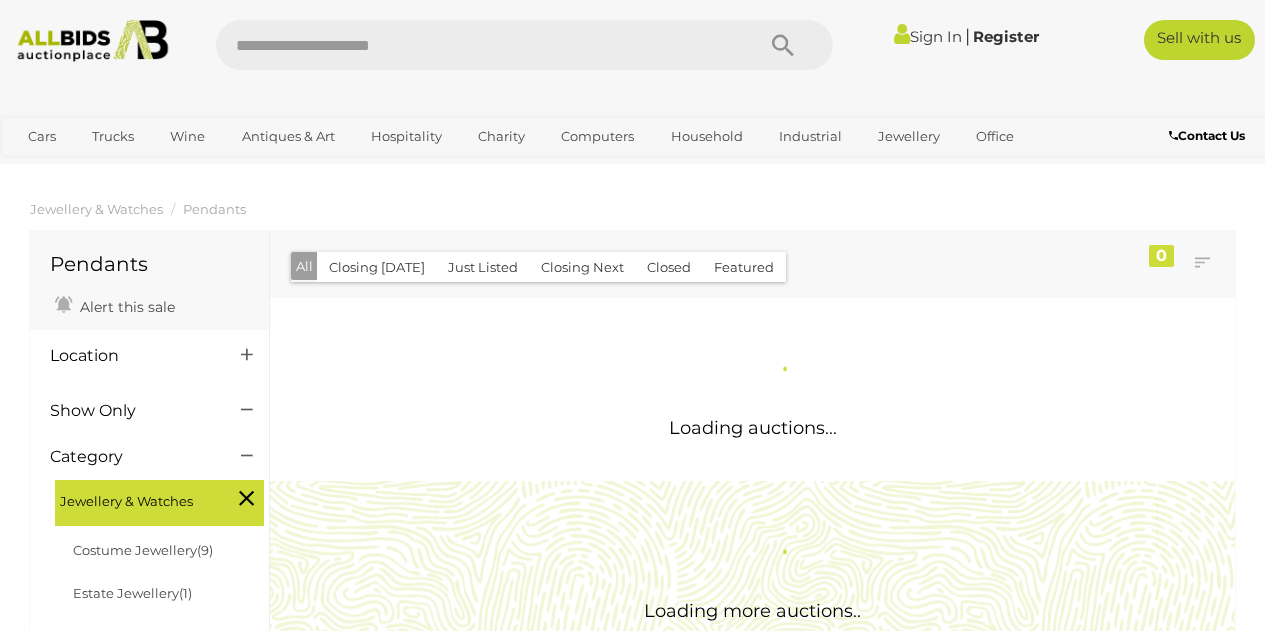 scroll, scrollTop: 0, scrollLeft: 0, axis: both 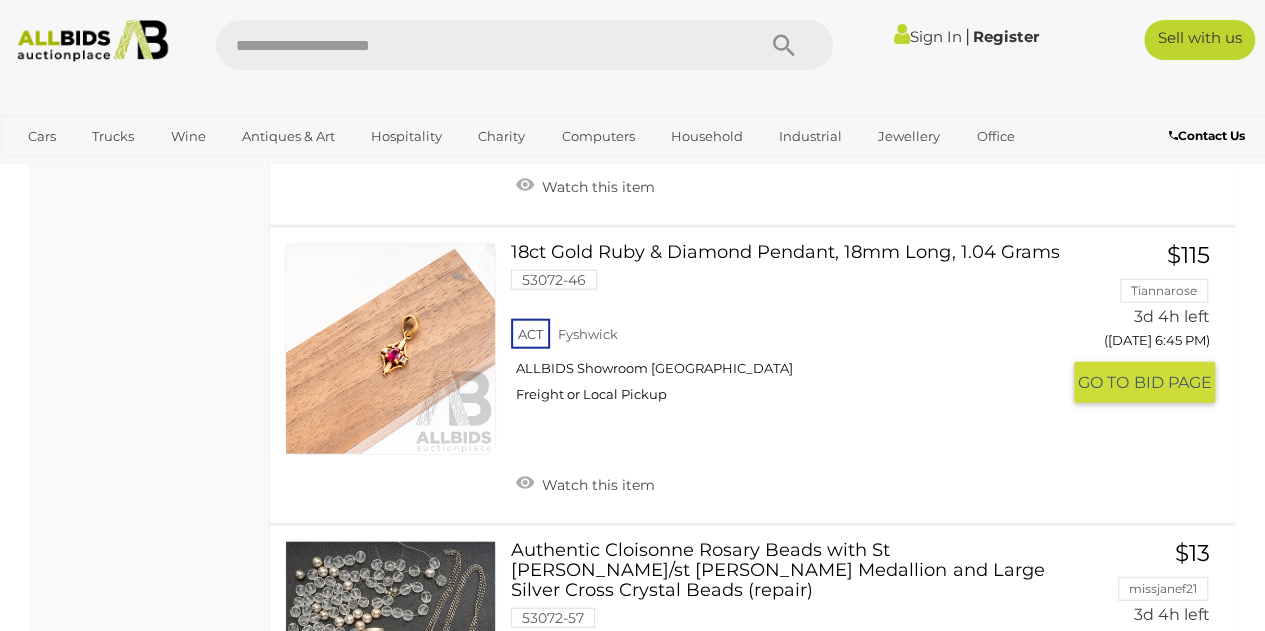 click on "BID PAGE" at bounding box center (1173, 382) 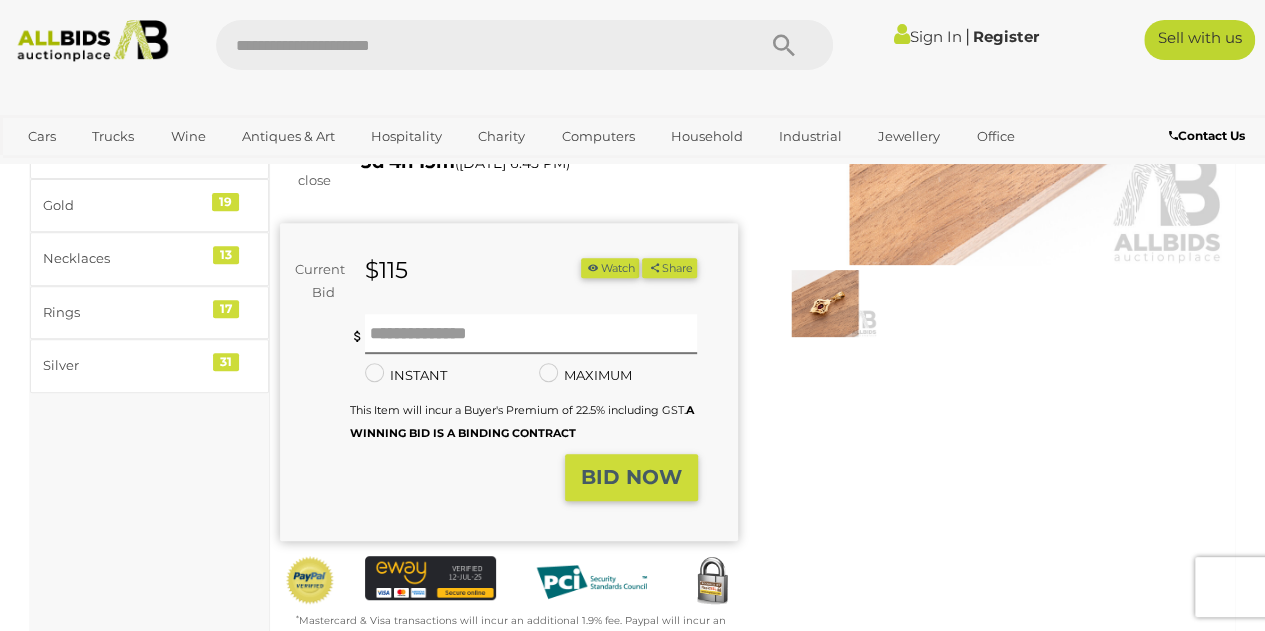 scroll, scrollTop: 300, scrollLeft: 0, axis: vertical 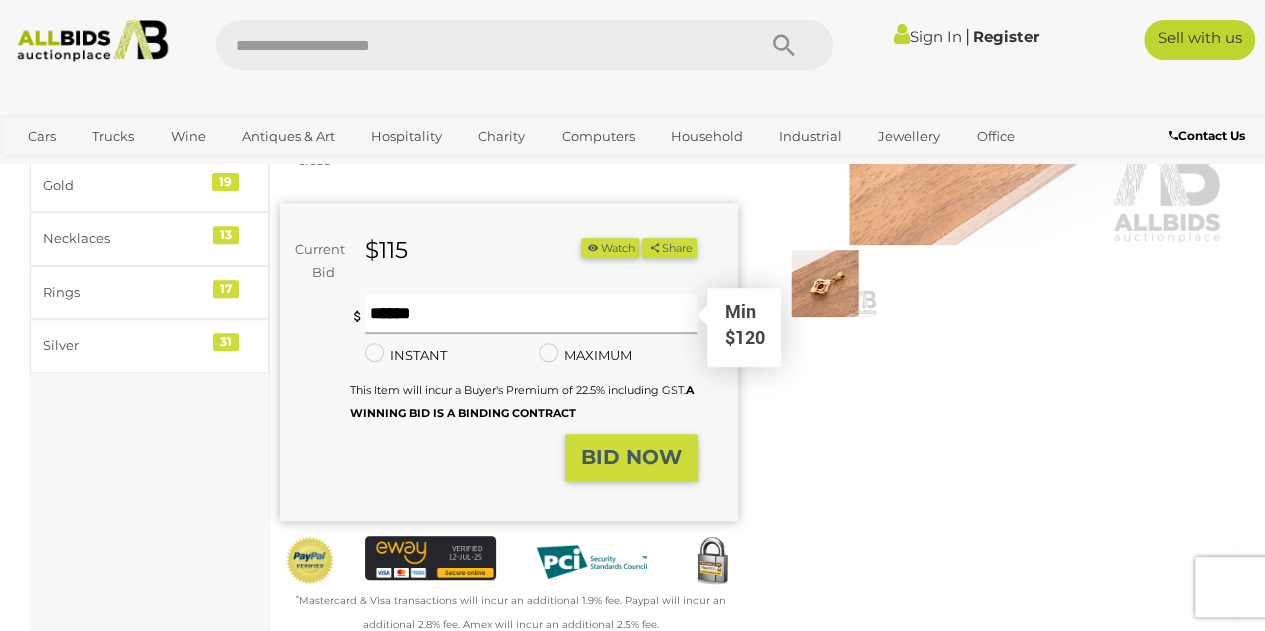 click at bounding box center [531, 314] 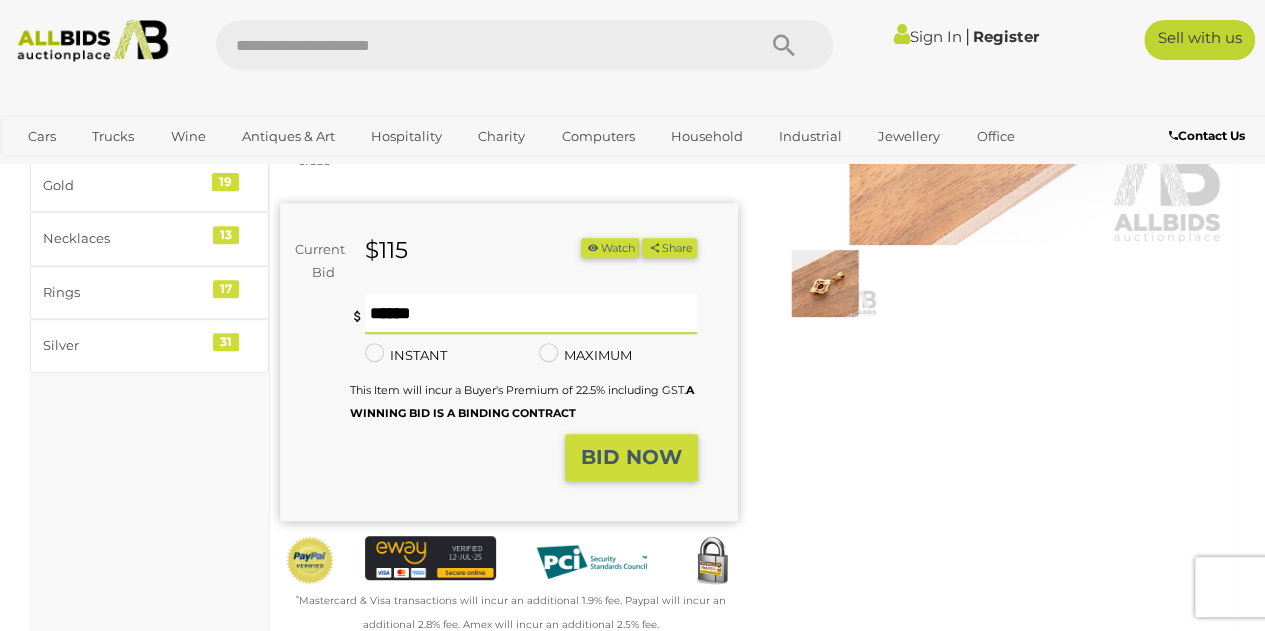 type on "***" 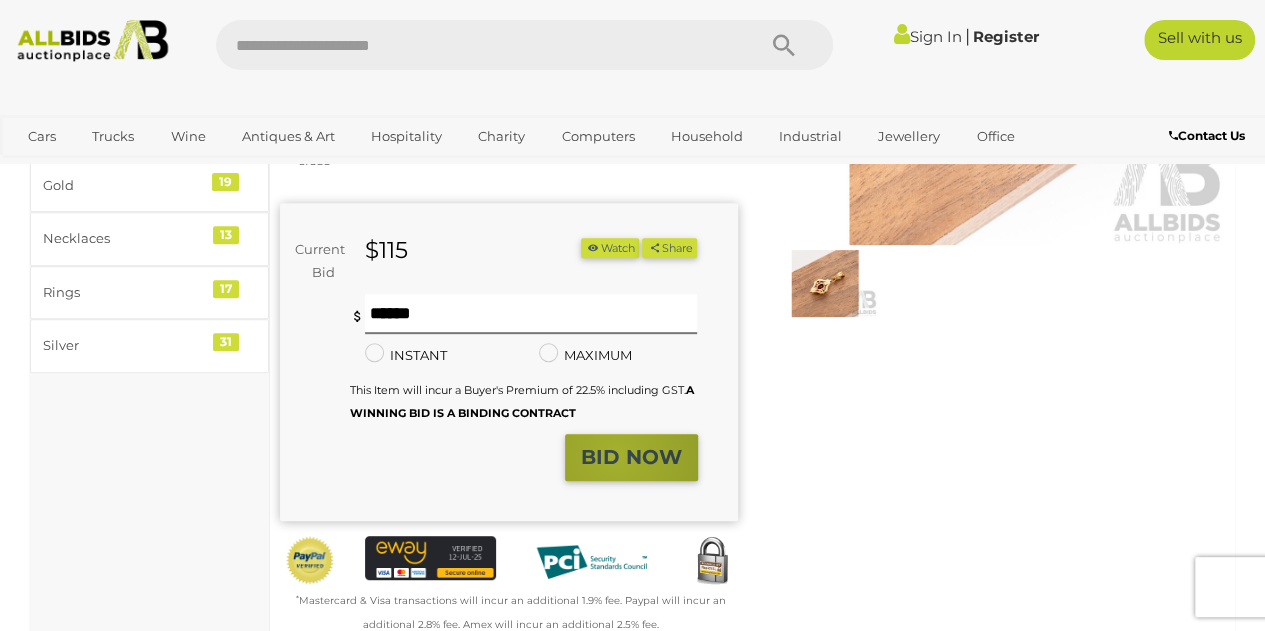 click on "BID NOW" at bounding box center (631, 457) 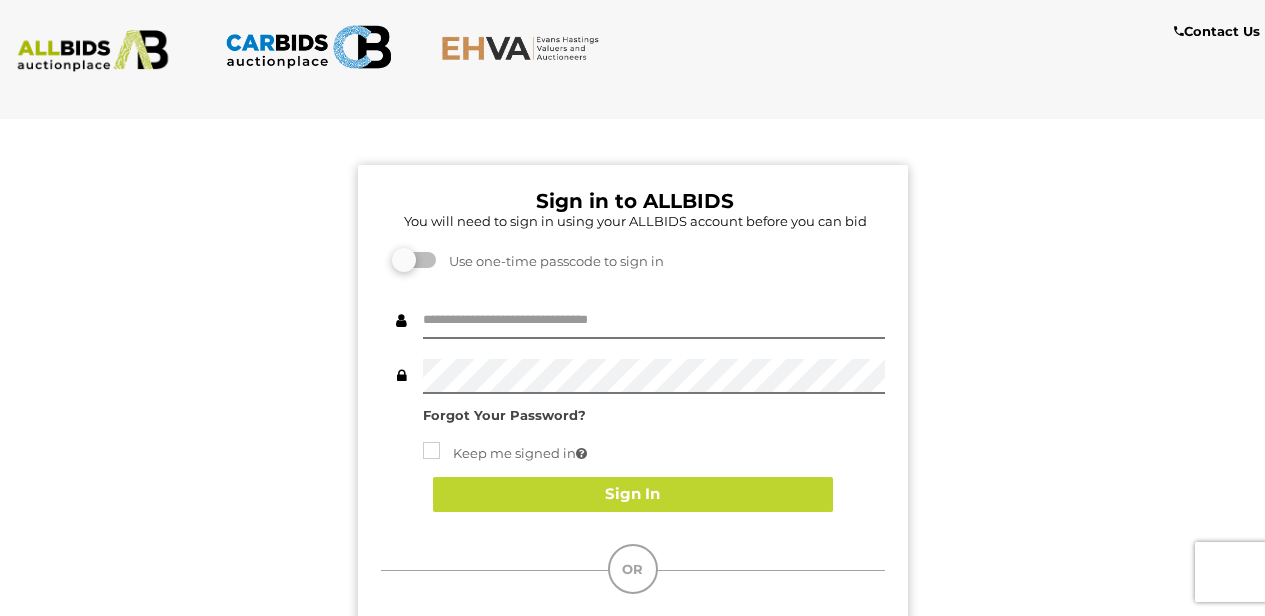 scroll, scrollTop: 0, scrollLeft: 0, axis: both 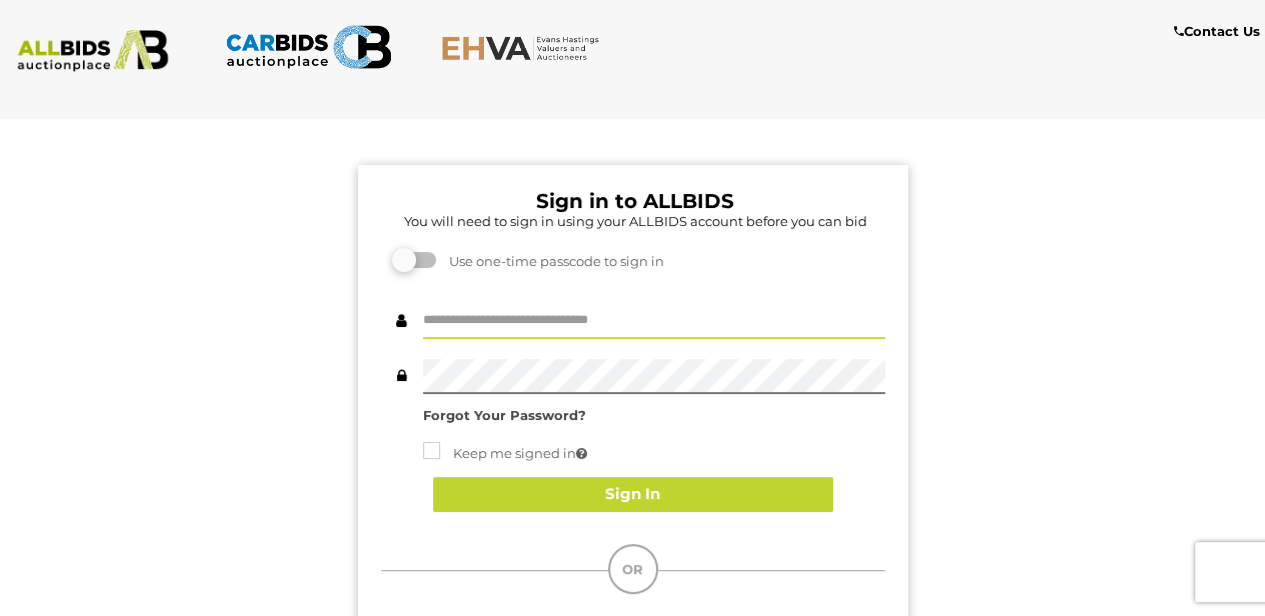 click at bounding box center (654, 321) 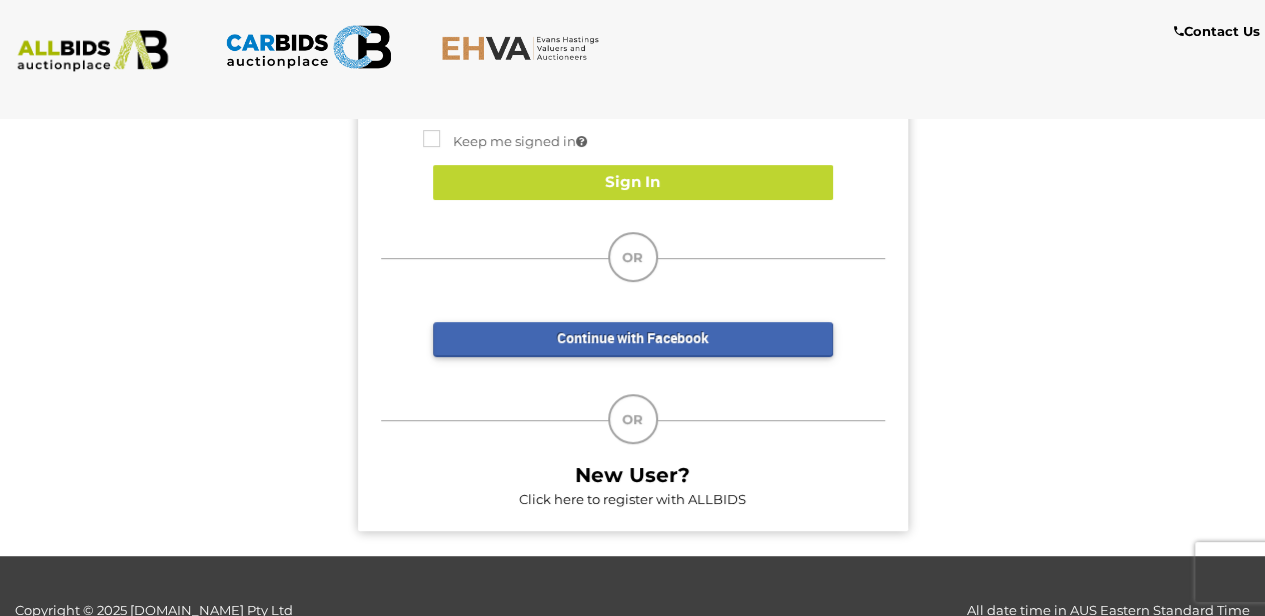 scroll, scrollTop: 384, scrollLeft: 0, axis: vertical 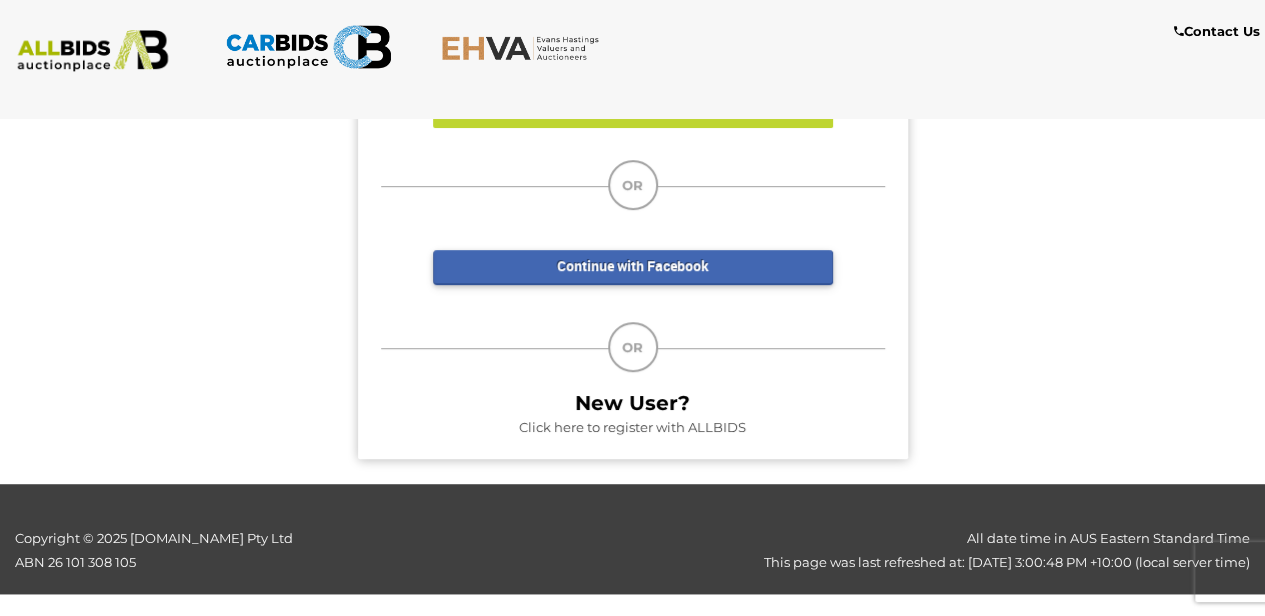 click on "Click here to register with ALLBIDS" at bounding box center (632, 427) 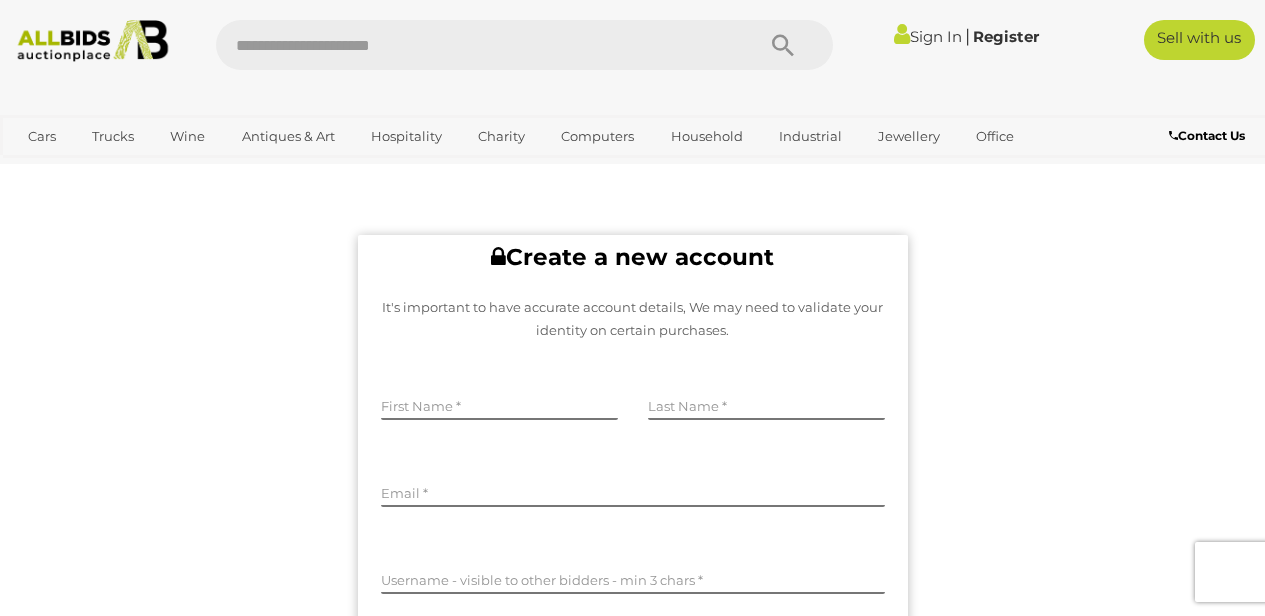 scroll, scrollTop: 0, scrollLeft: 0, axis: both 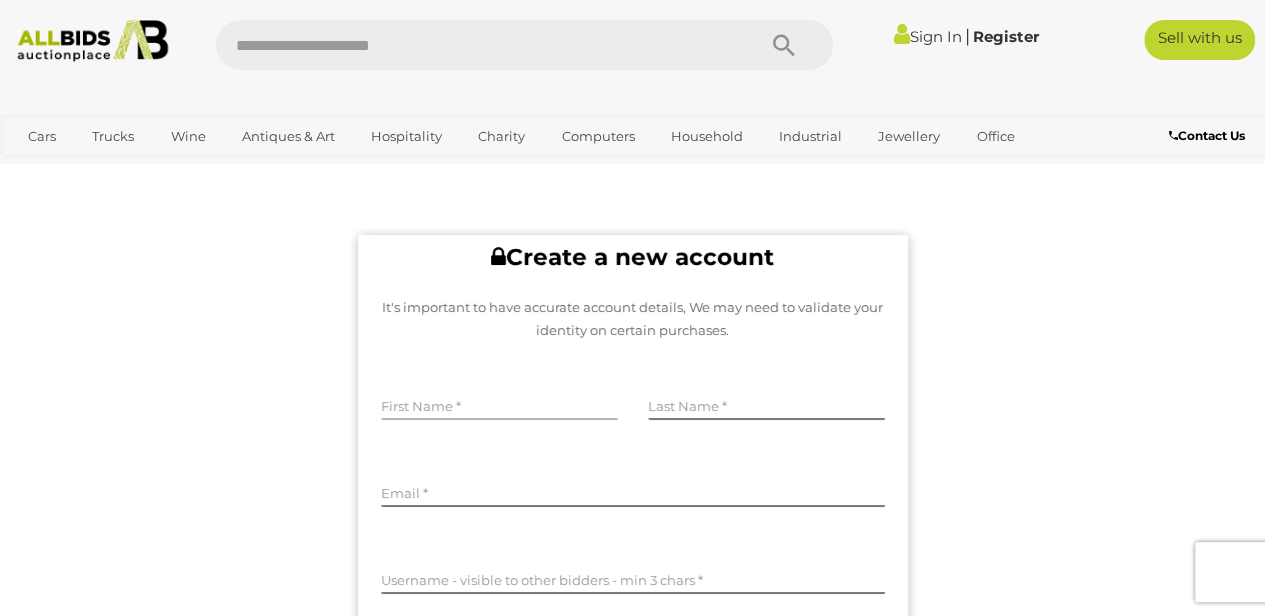 click at bounding box center (499, 405) 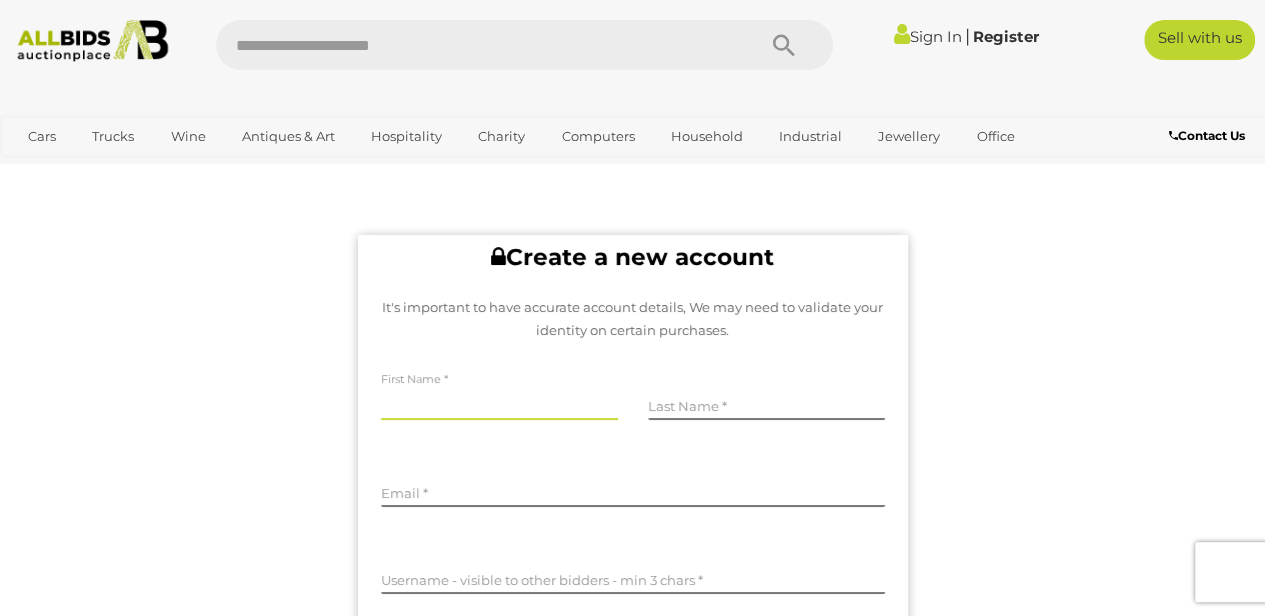 type on "*****" 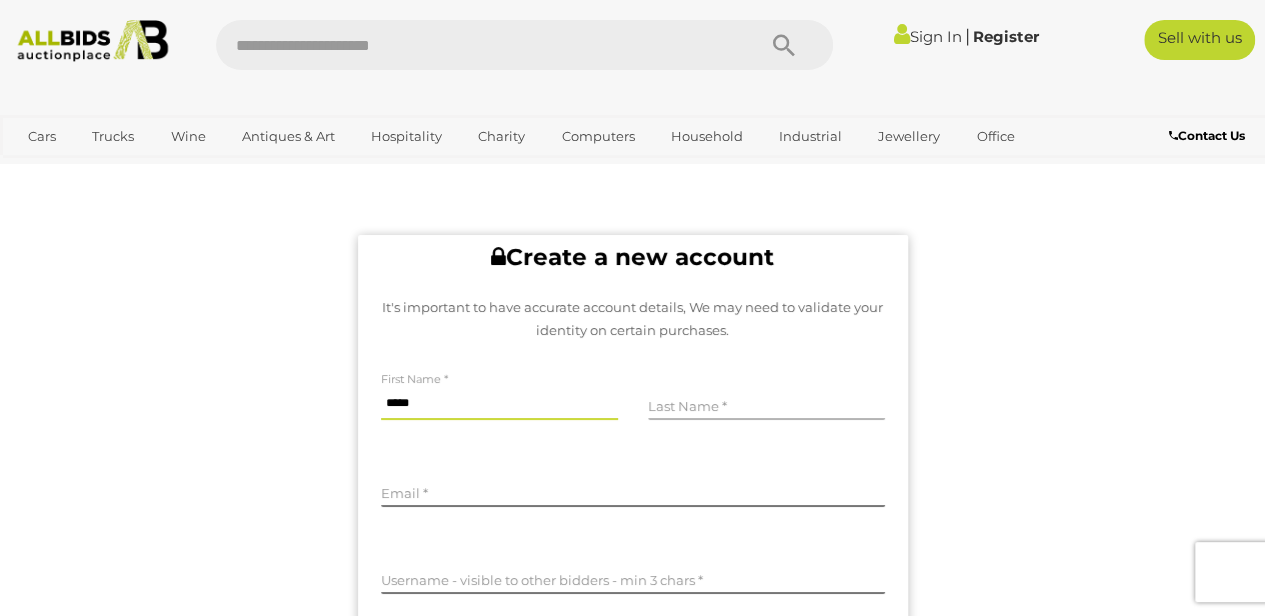 type on "****" 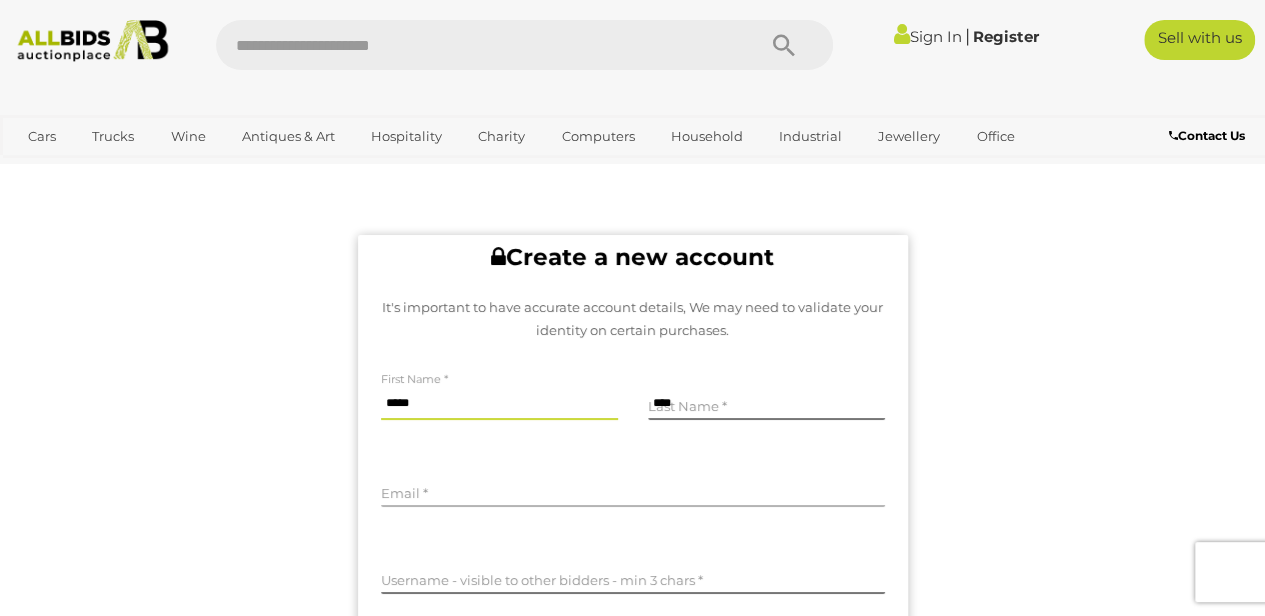 type on "**********" 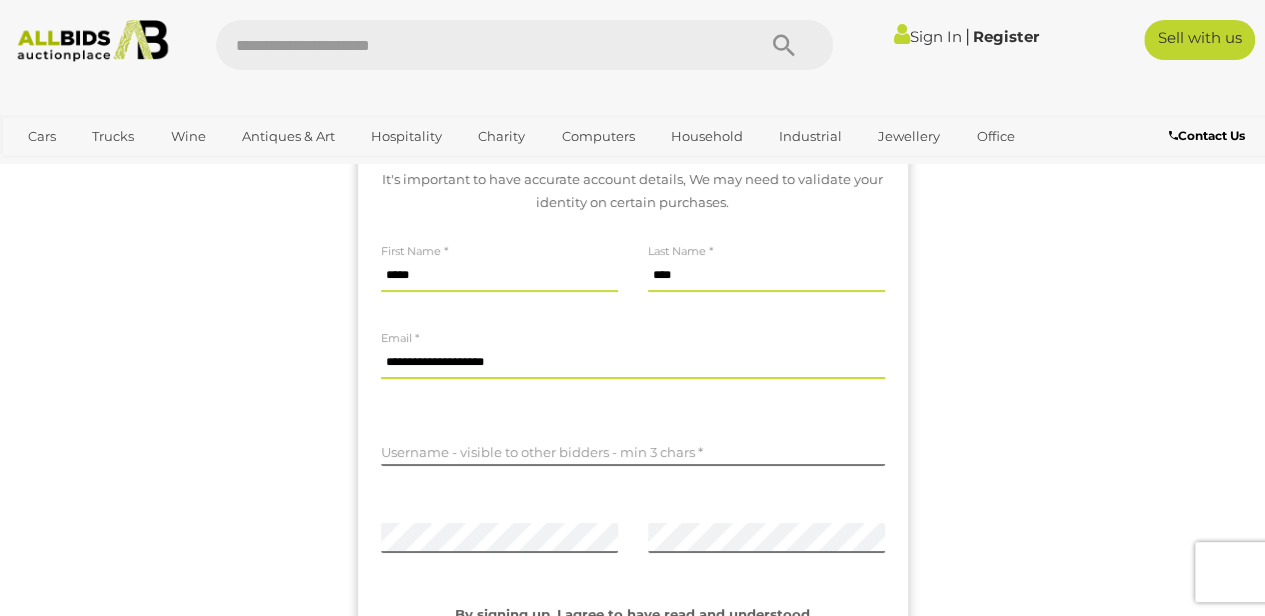 scroll, scrollTop: 200, scrollLeft: 0, axis: vertical 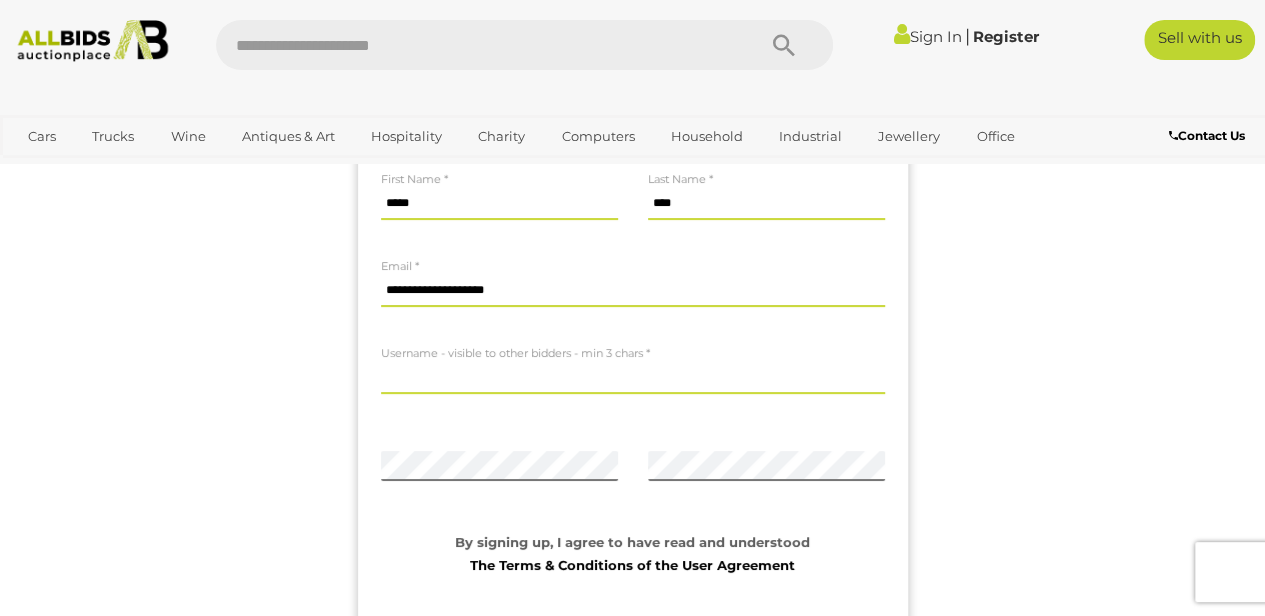 click at bounding box center [633, 379] 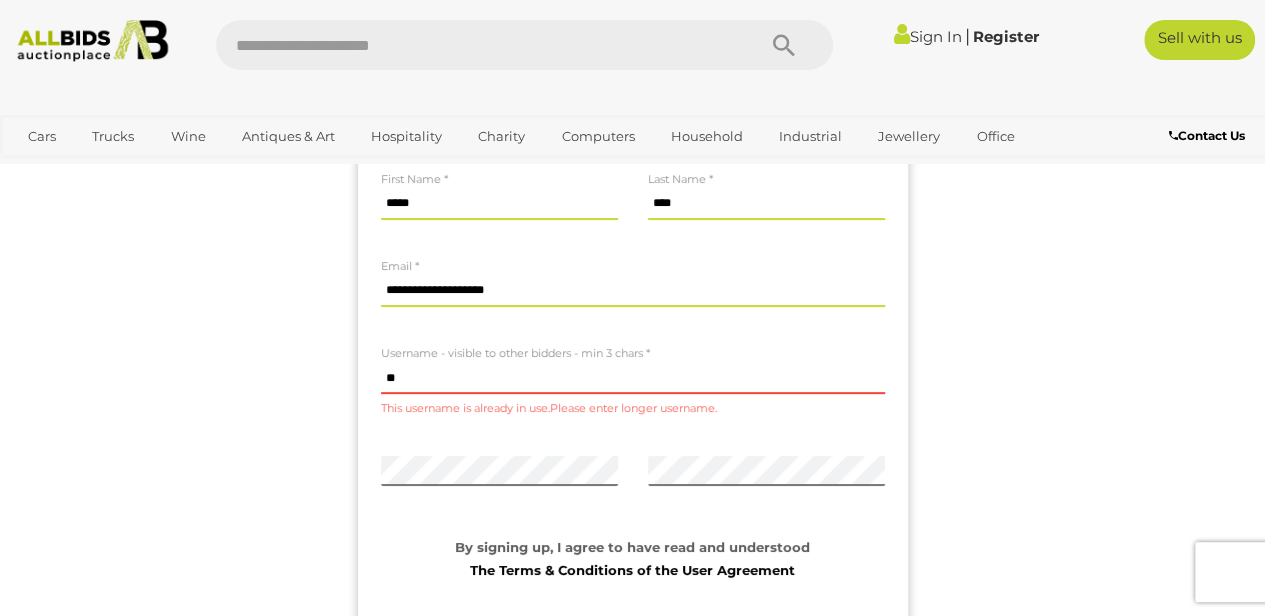 type on "*" 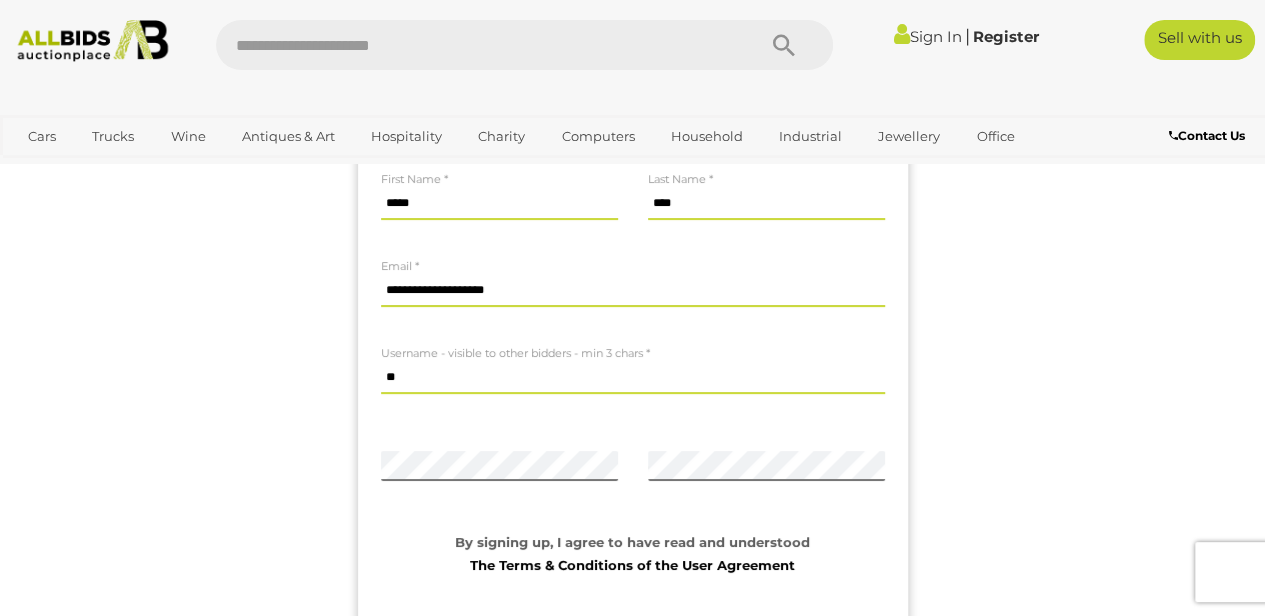 type on "*" 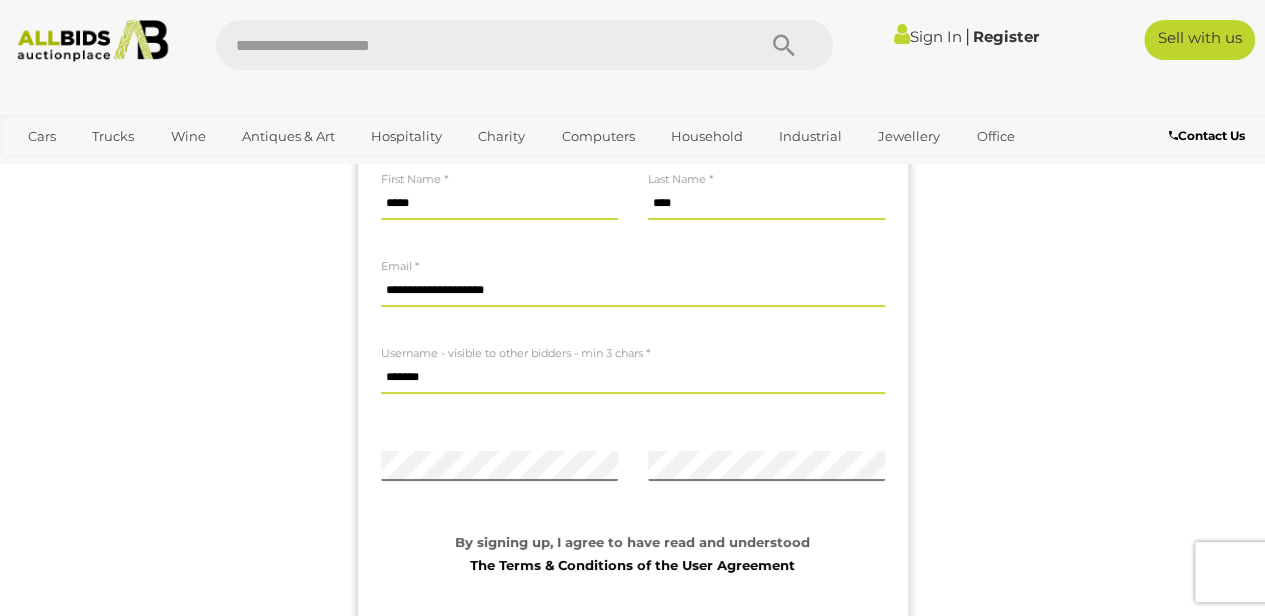 type on "*******" 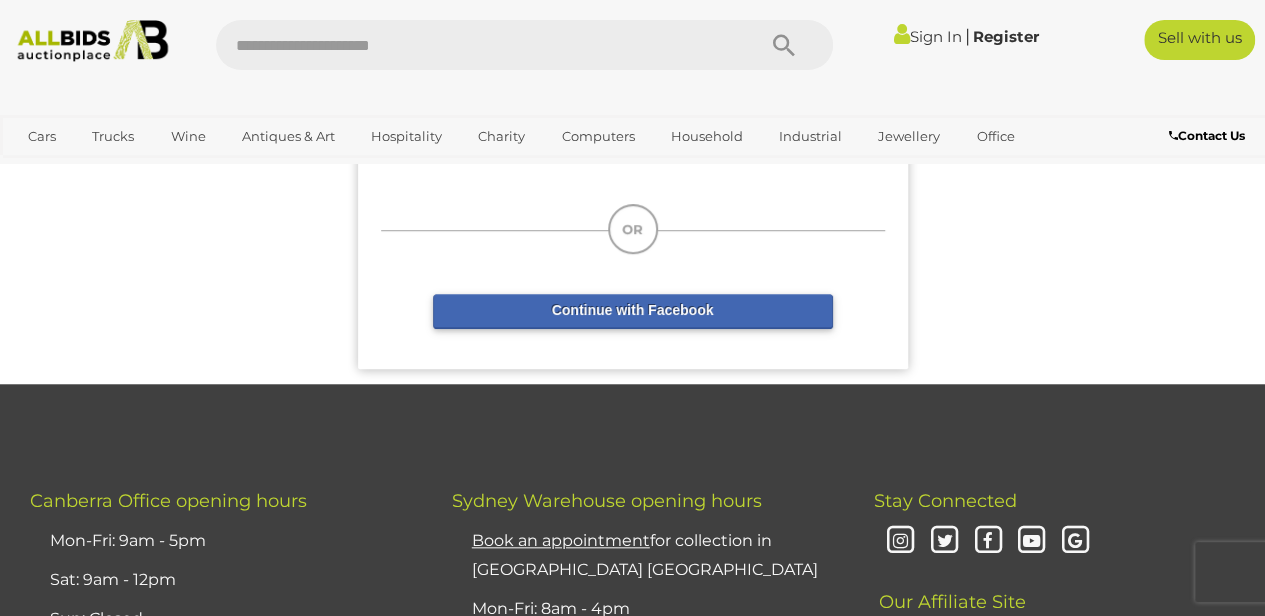 scroll, scrollTop: 300, scrollLeft: 0, axis: vertical 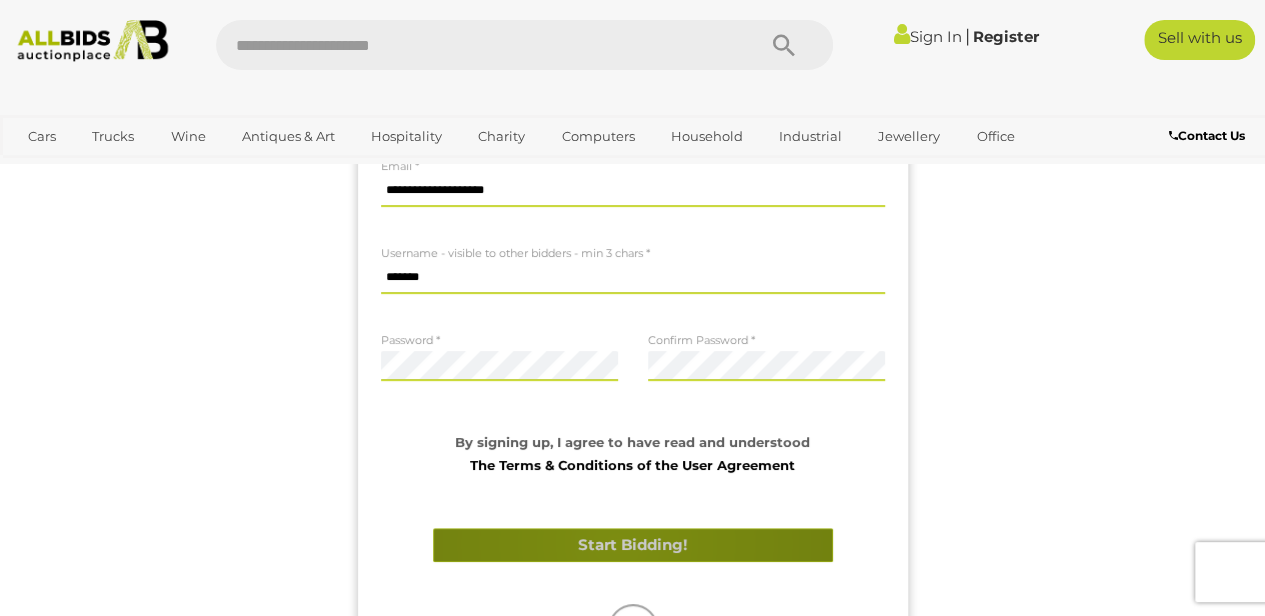 click on "Start Bidding!" at bounding box center (633, 545) 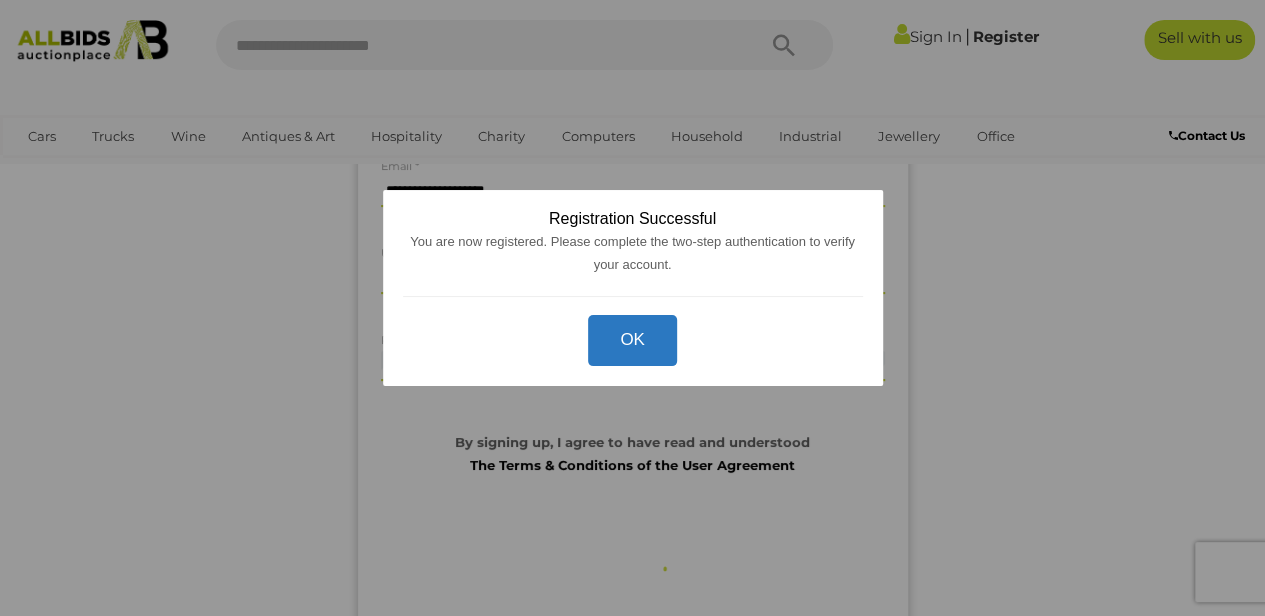click on "OK" at bounding box center (632, 340) 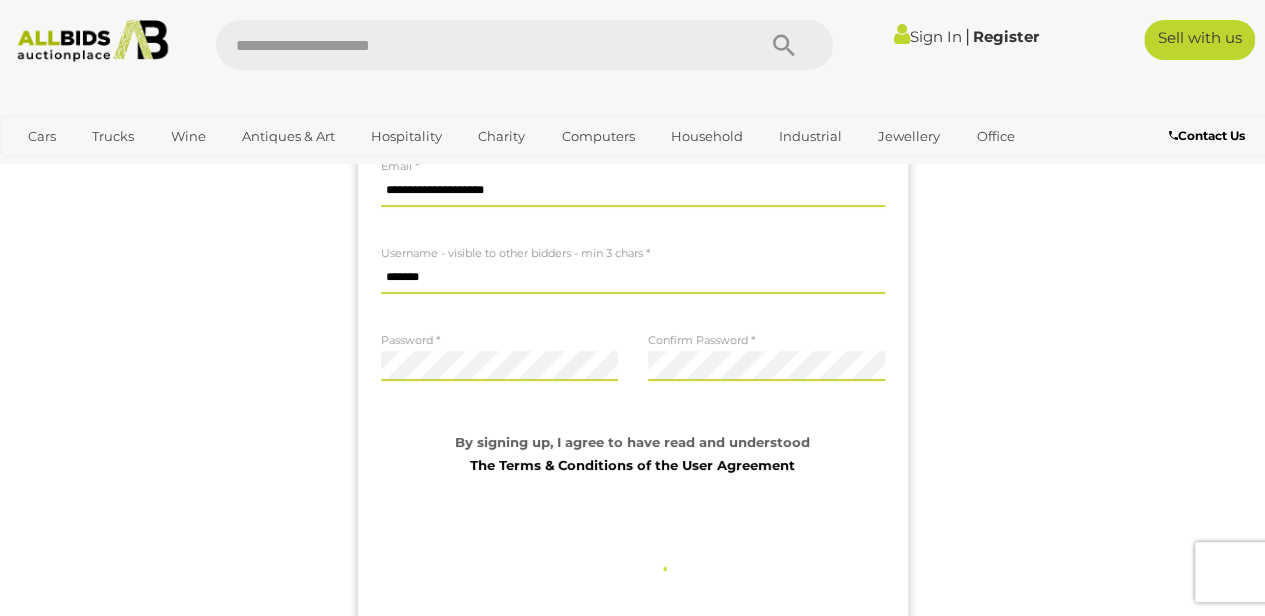 scroll, scrollTop: 0, scrollLeft: 0, axis: both 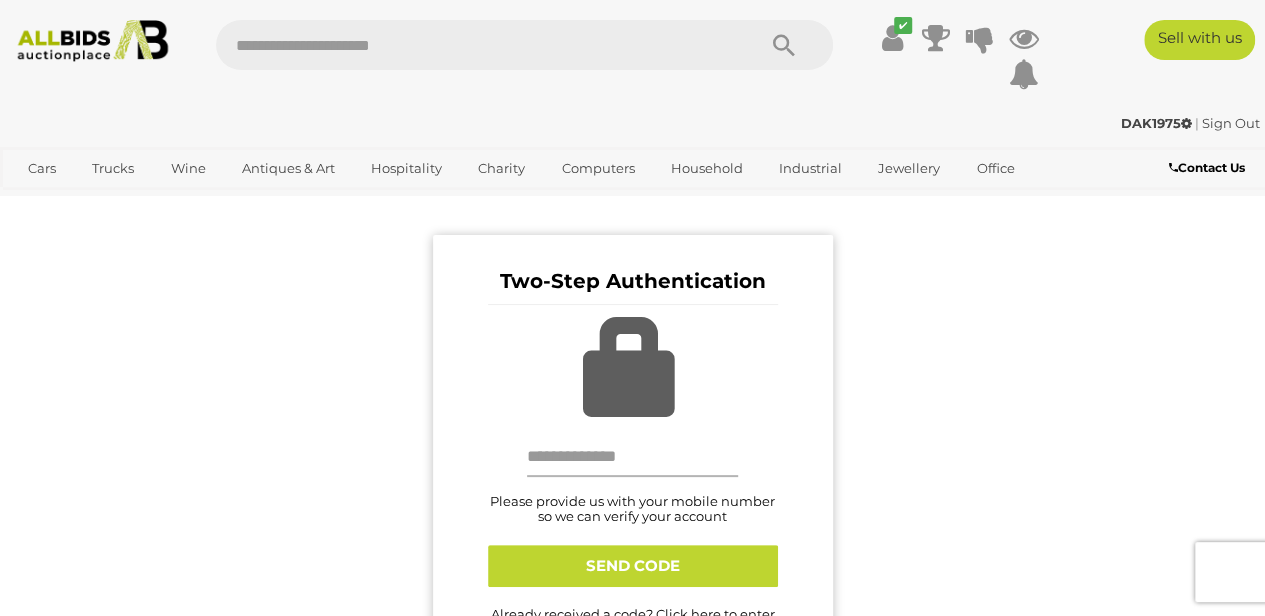 click at bounding box center [633, 457] 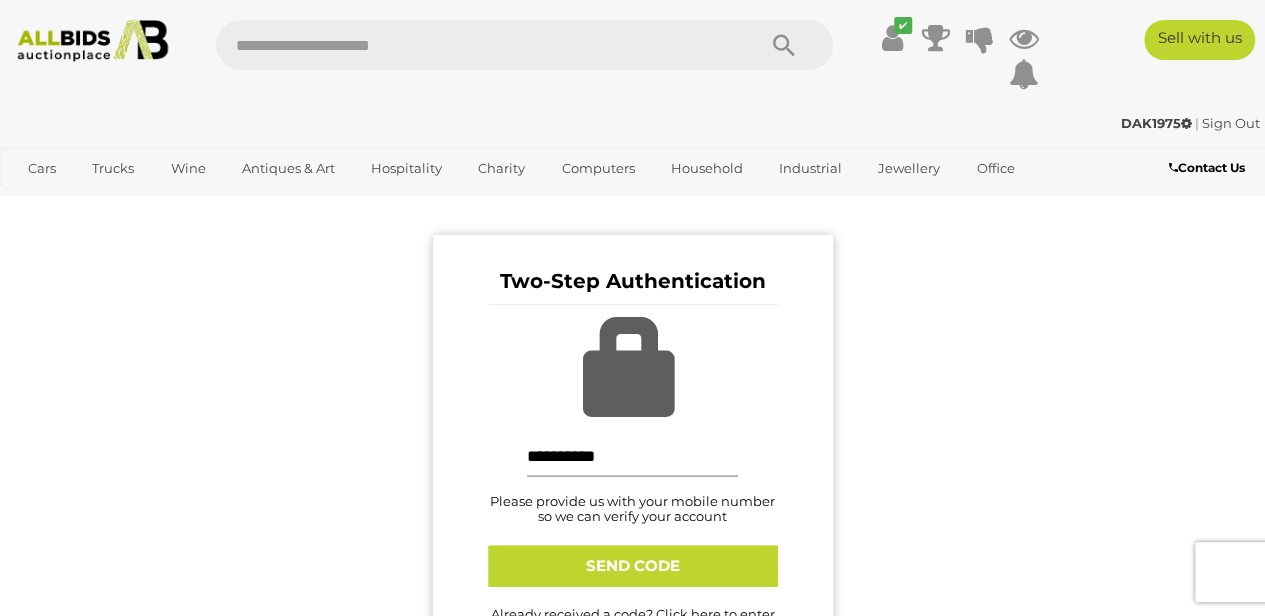 type on "**********" 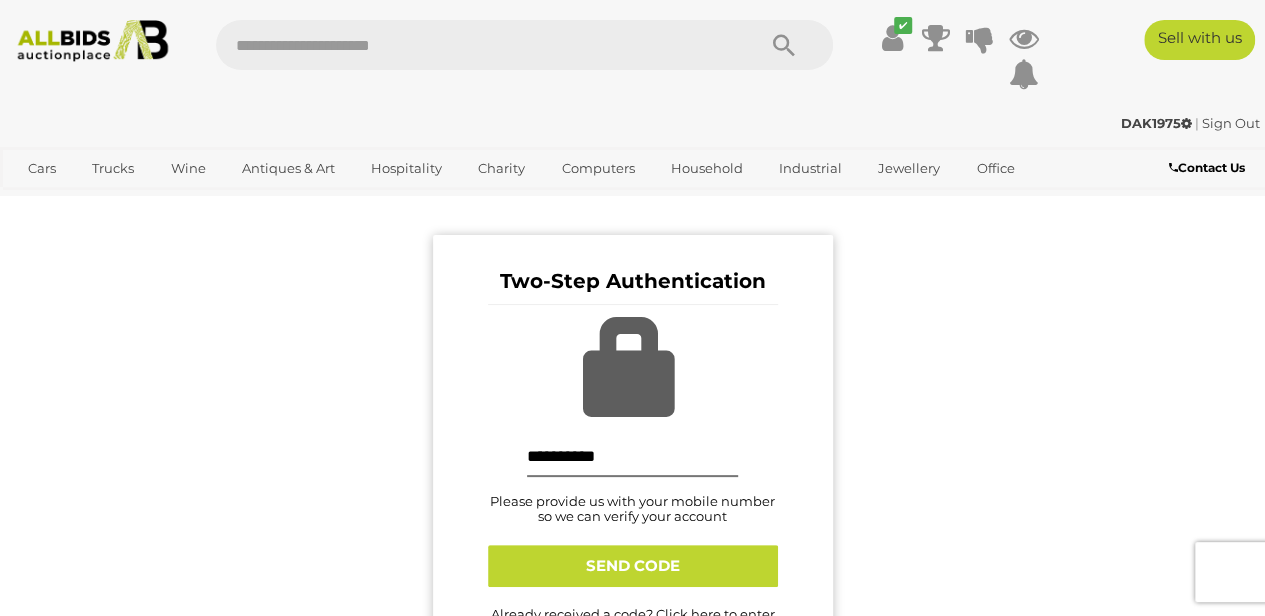 click on "**********" at bounding box center (632, 466) 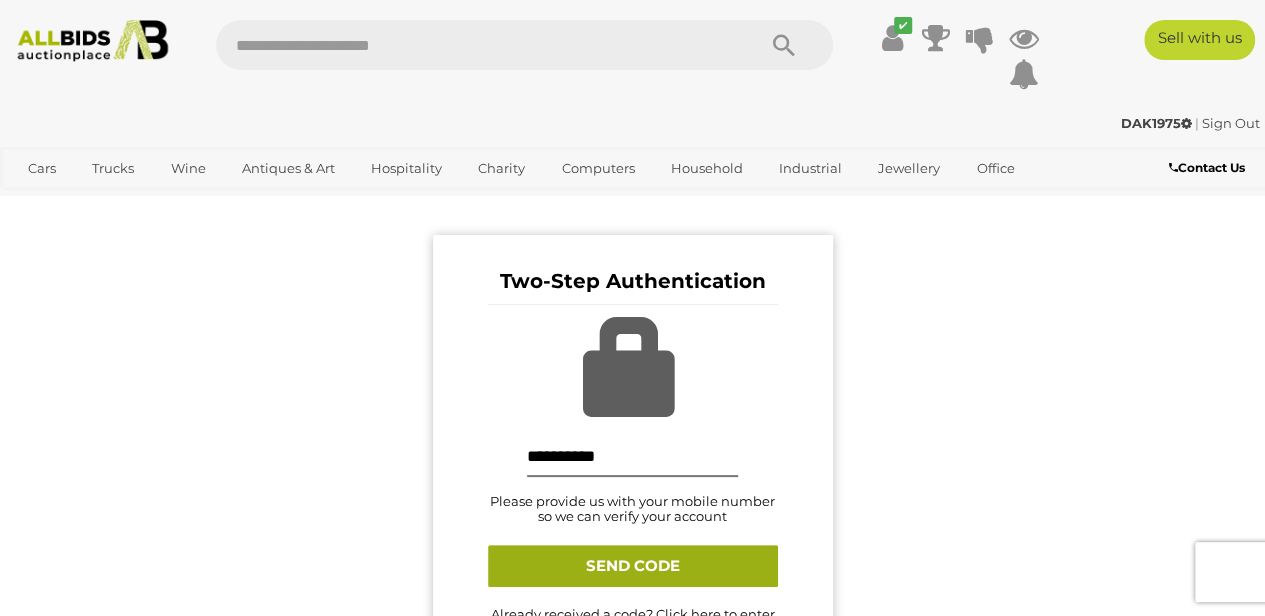 click on "SEND CODE" at bounding box center [633, 566] 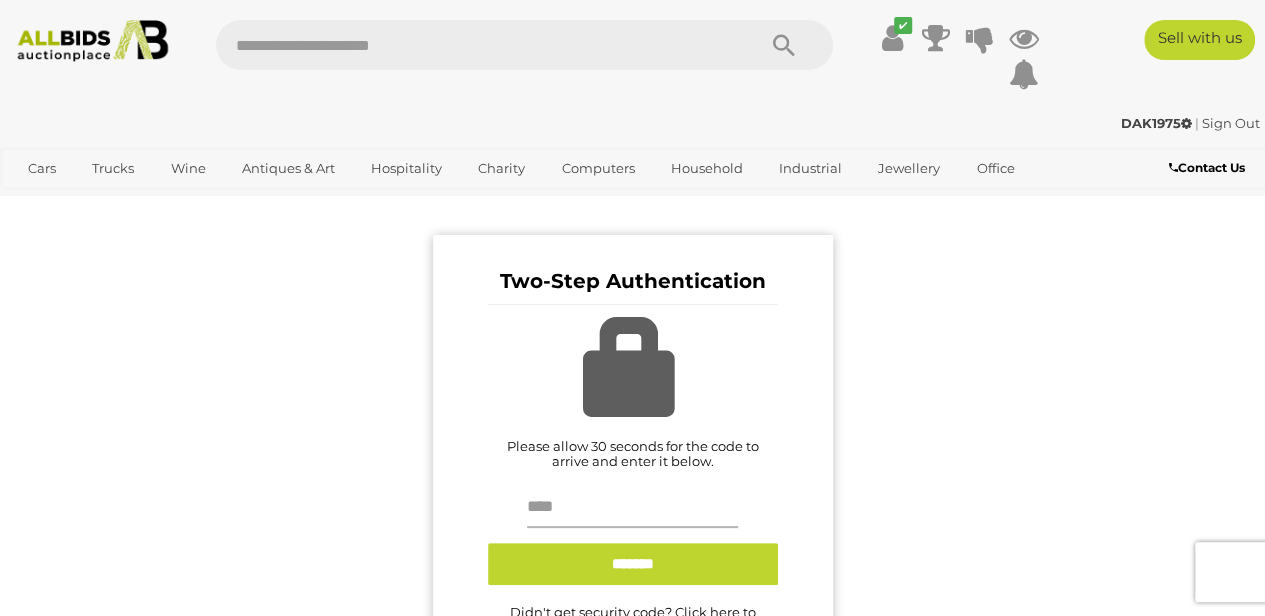 click at bounding box center (633, 508) 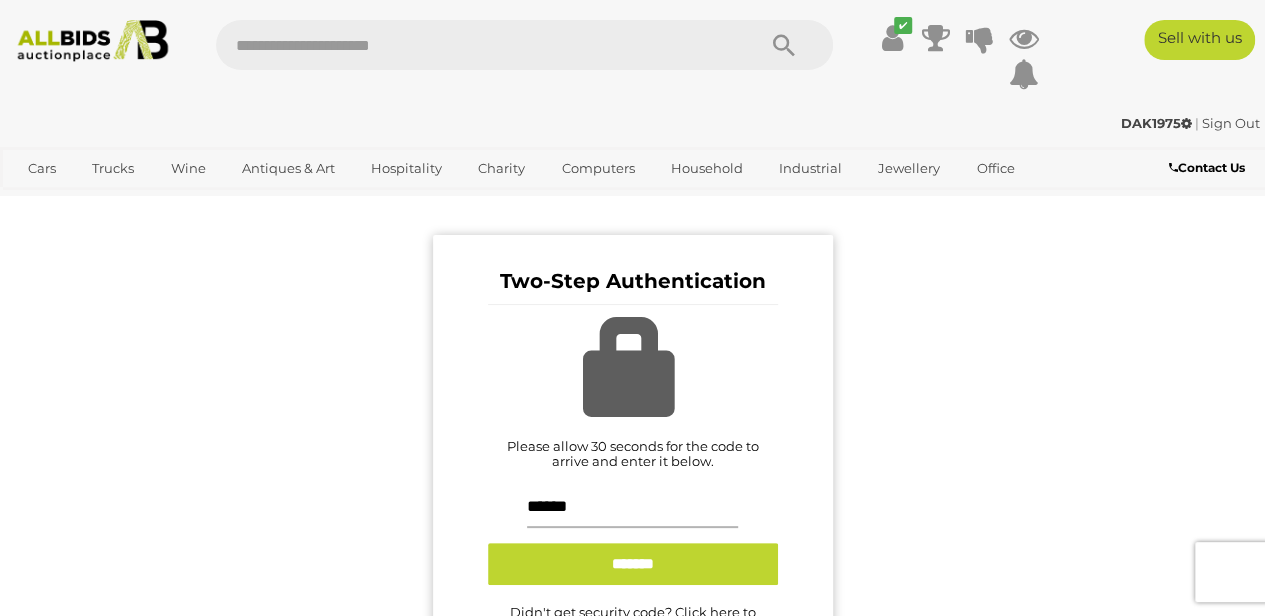 type on "******" 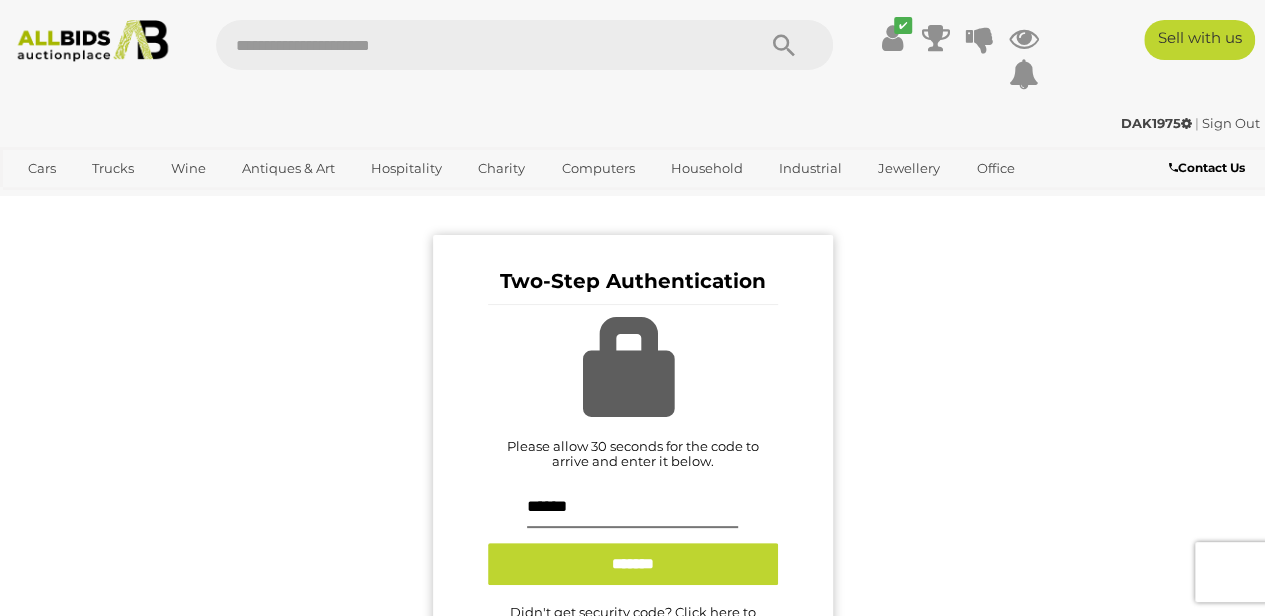 click on "Two-Step Authentication
Please allow 30 seconds for the code to arrive and enter it below.
******
Verifying
*******
Didn't get security code? Click here to resend it" at bounding box center (632, 465) 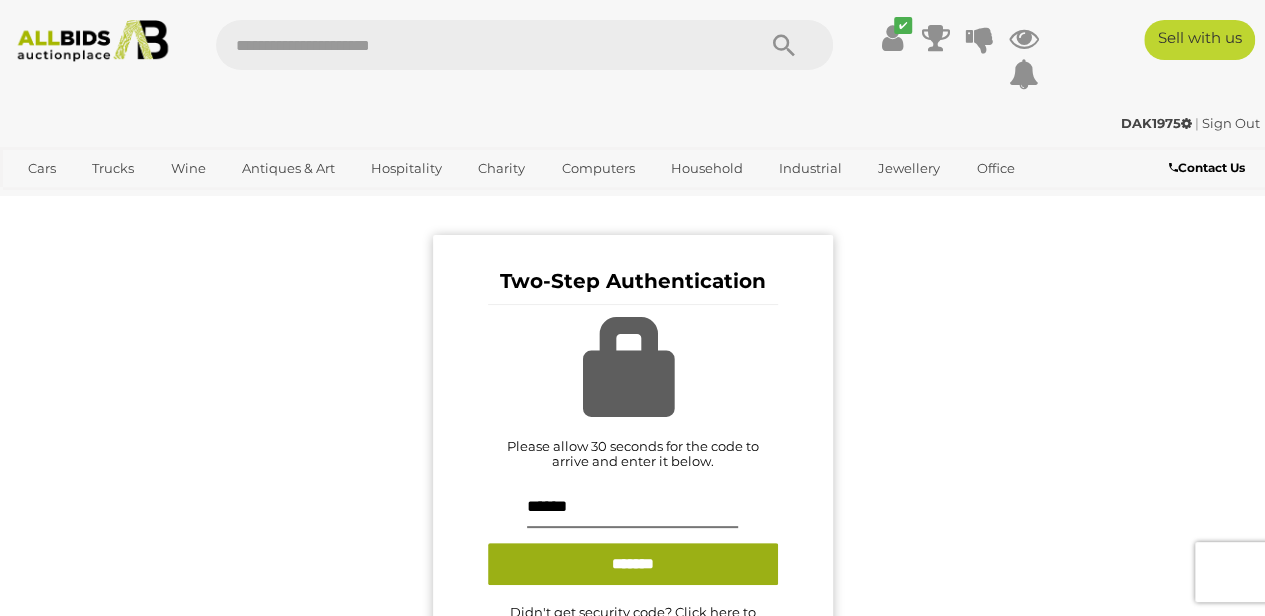 click on "*******" at bounding box center [633, 564] 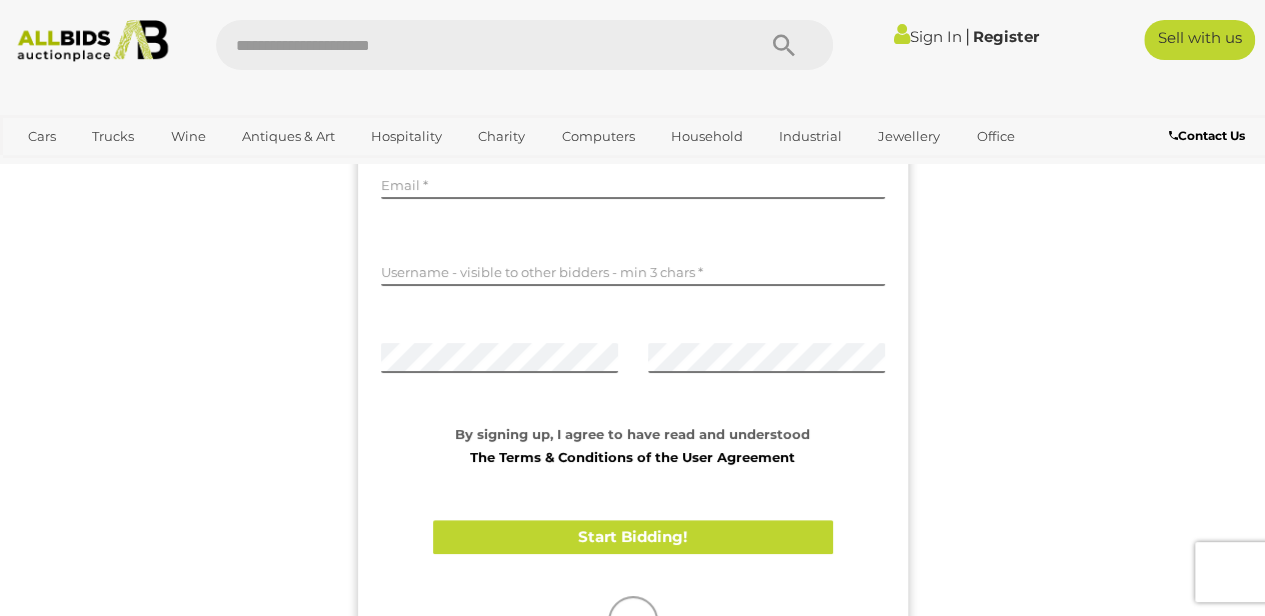 scroll, scrollTop: 500, scrollLeft: 0, axis: vertical 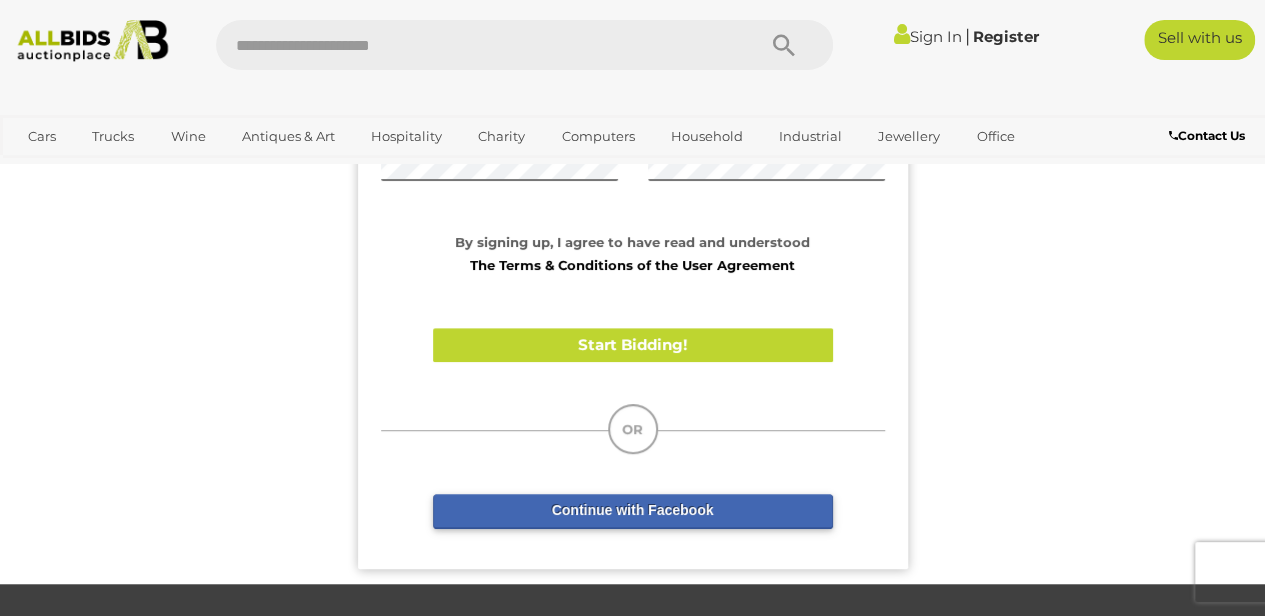 click on "Register" at bounding box center (1006, 36) 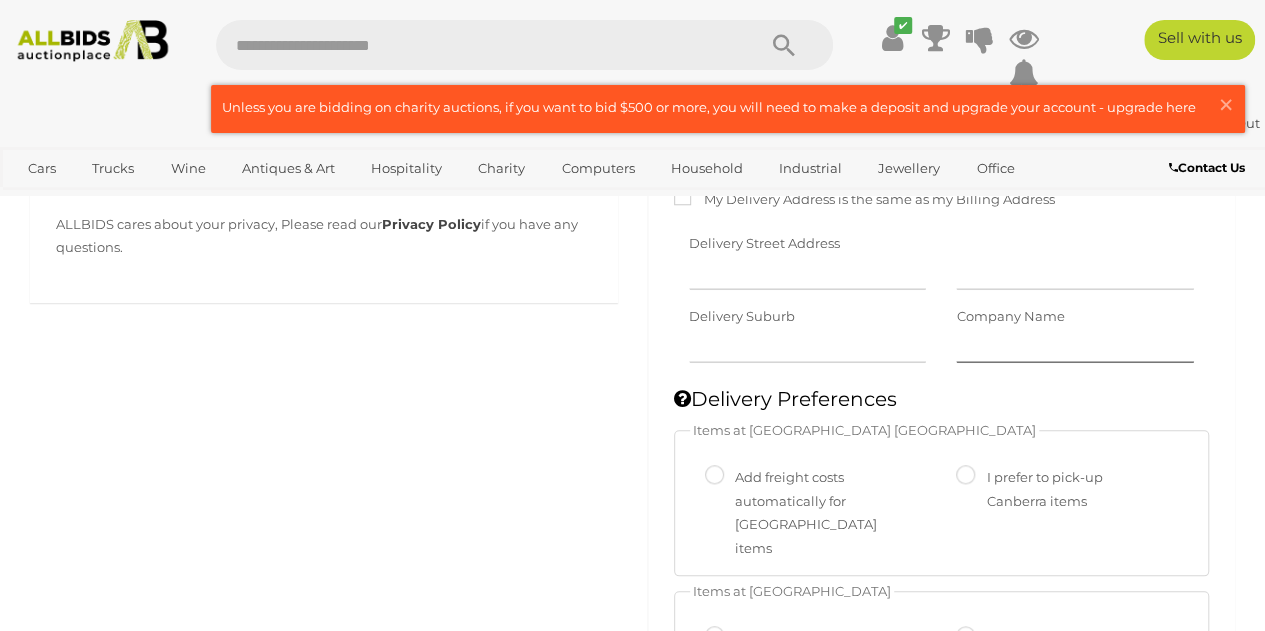 scroll, scrollTop: 900, scrollLeft: 0, axis: vertical 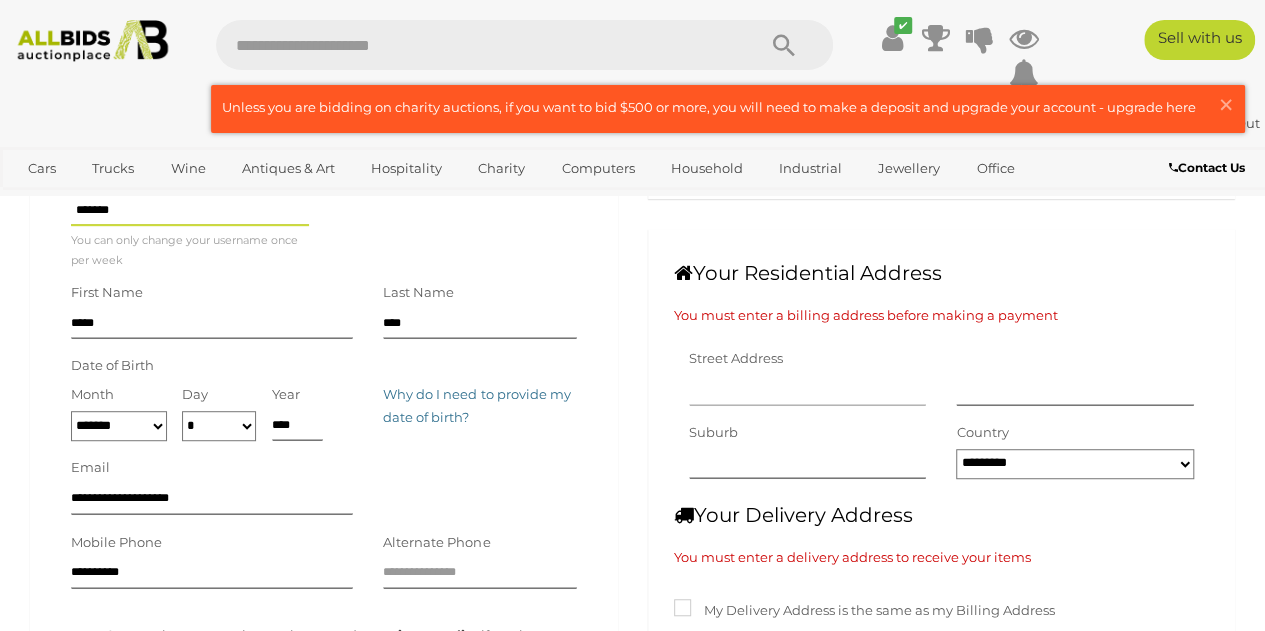 click at bounding box center (808, 391) 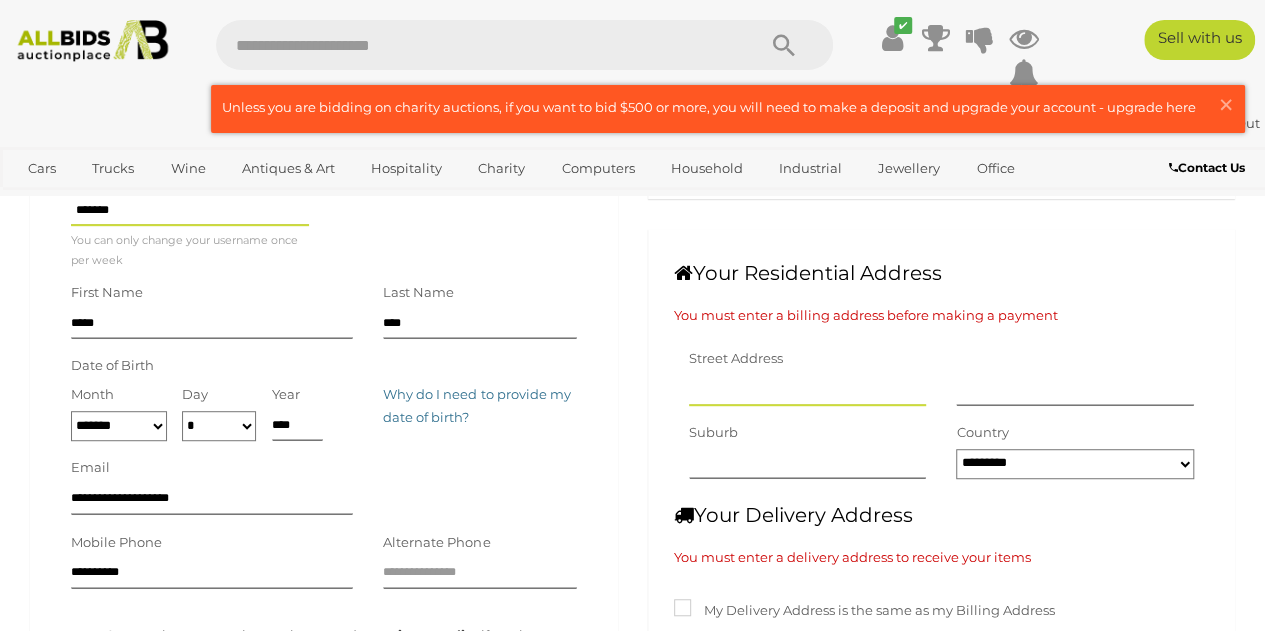 type on "**********" 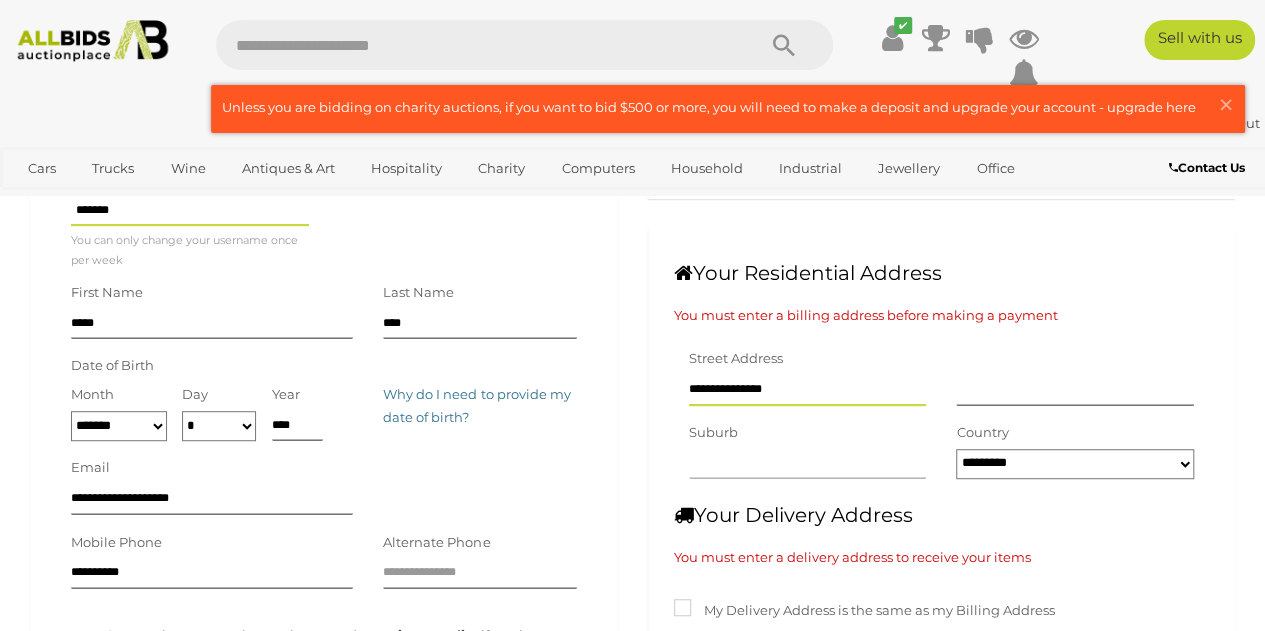 type on "**********" 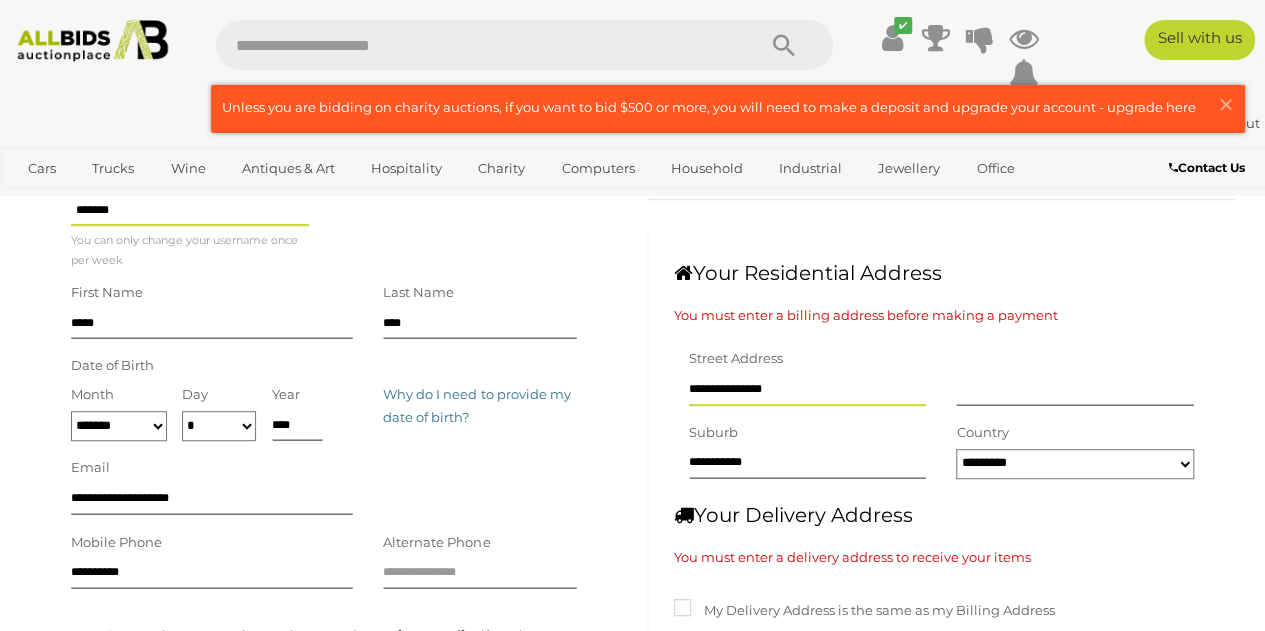 type on "**********" 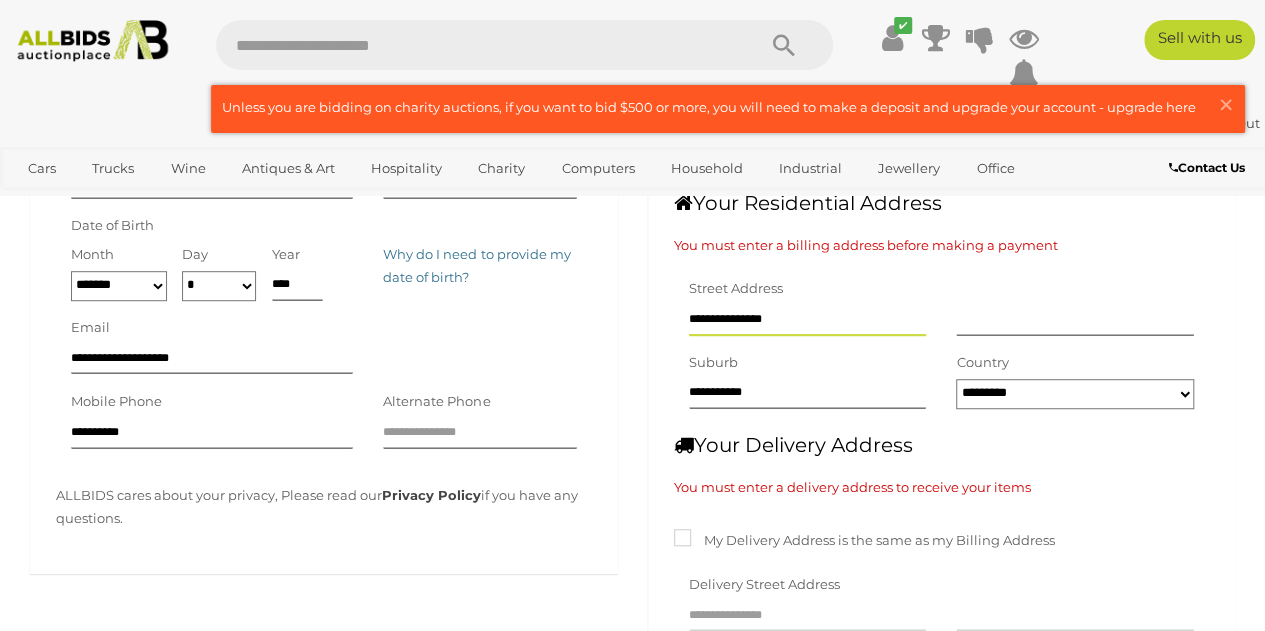 scroll, scrollTop: 500, scrollLeft: 0, axis: vertical 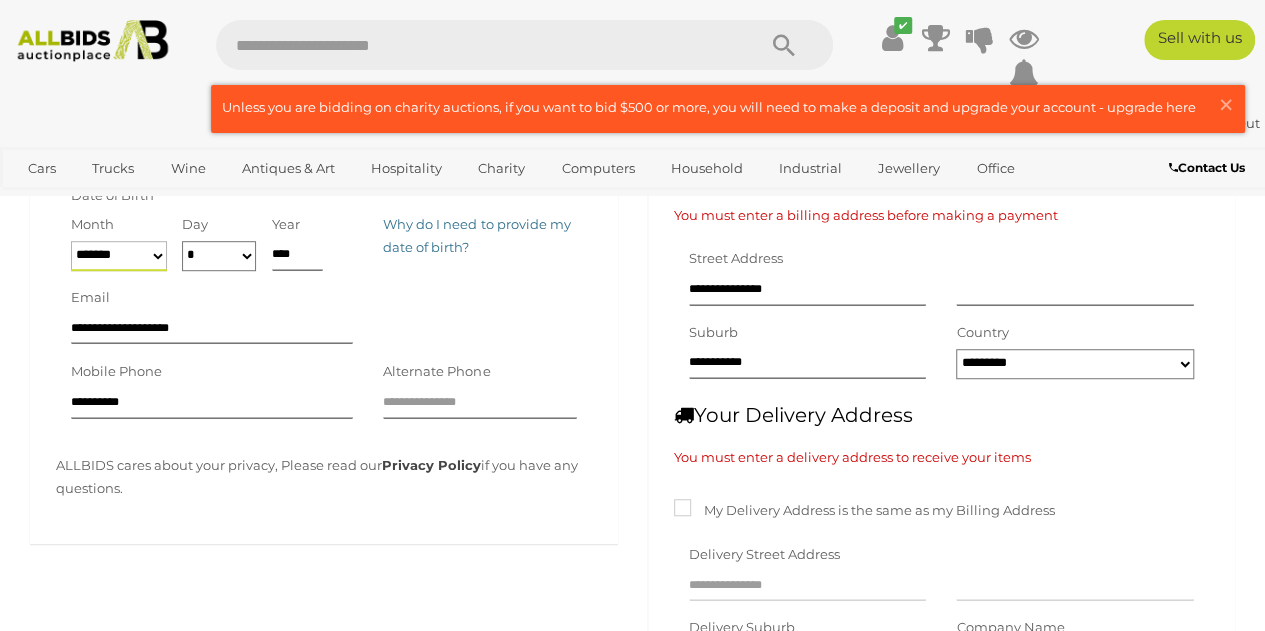 click on "******* ******** ***** ***** *** **** **** ****** ********* ******* ******** ********" at bounding box center [119, 256] 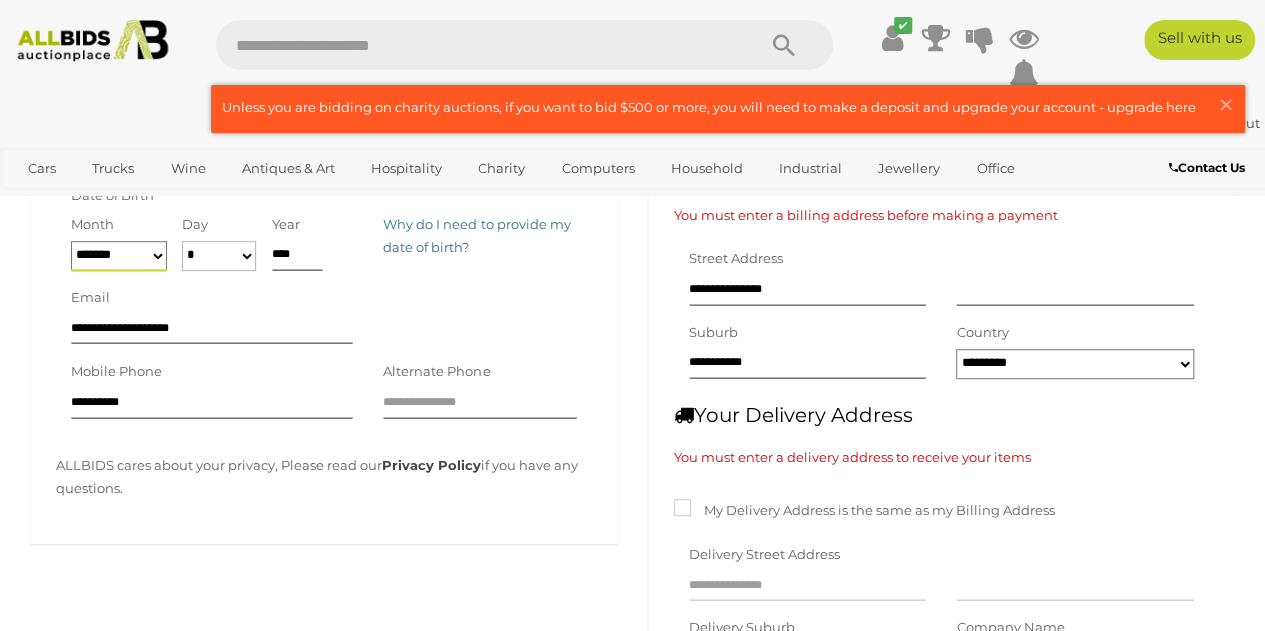 click on "* * * * * * * * * ** ** ** ** ** ** ** ** ** ** ** ** ** ** ** ** ** ** ** ** ** **" at bounding box center [219, 256] 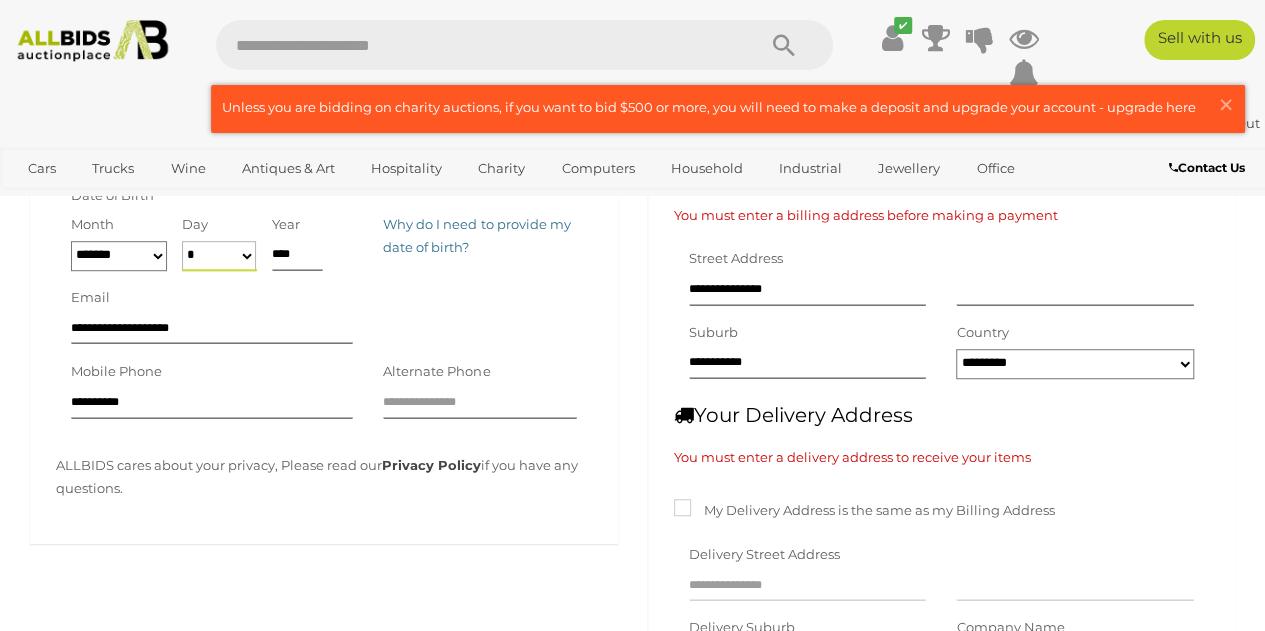select on "**" 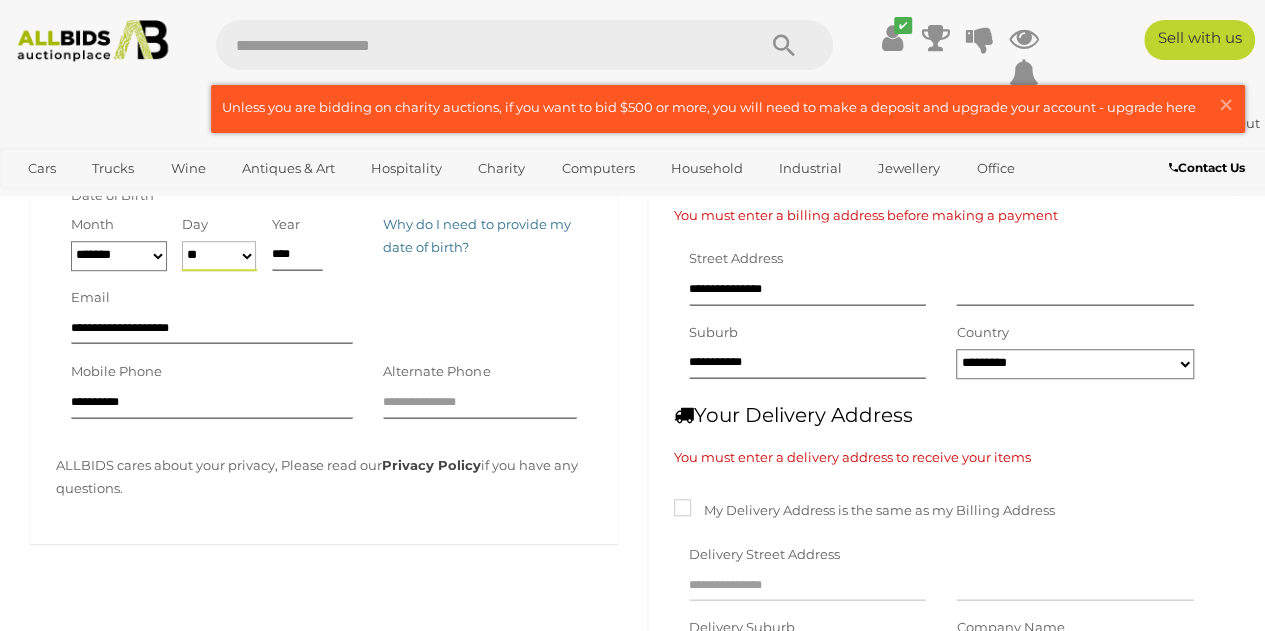click on "* * * * * * * * * ** ** ** ** ** ** ** ** ** ** ** ** ** ** ** ** ** ** ** ** ** **" at bounding box center [219, 256] 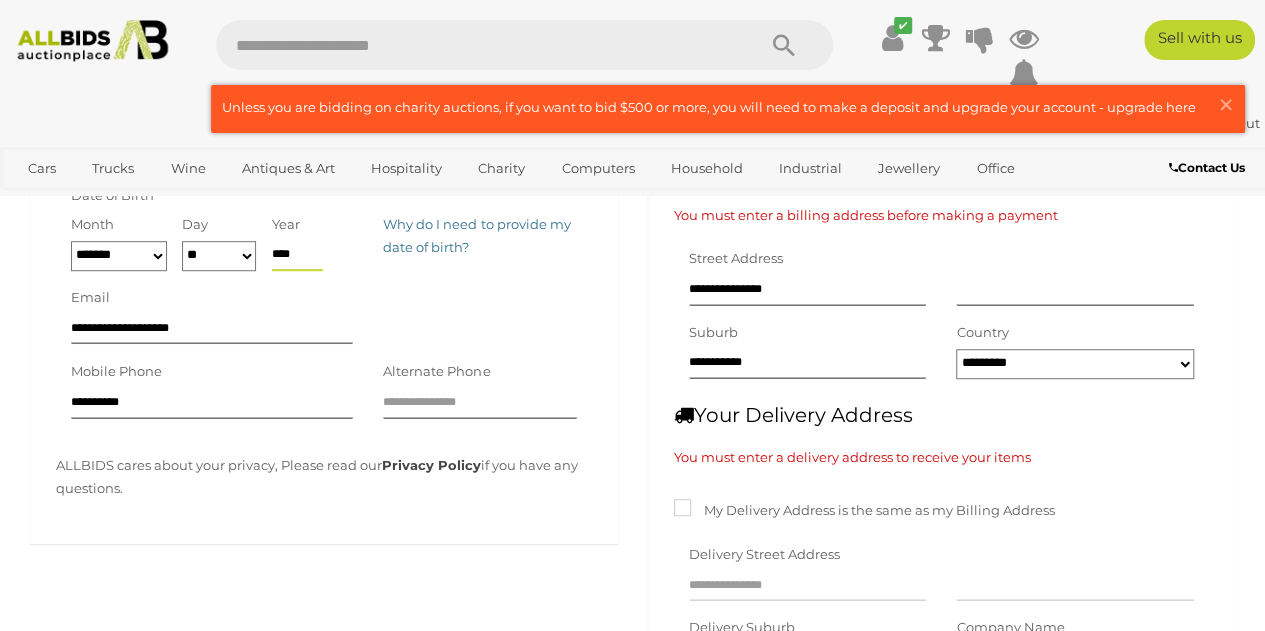 click on "****" at bounding box center (298, 256) 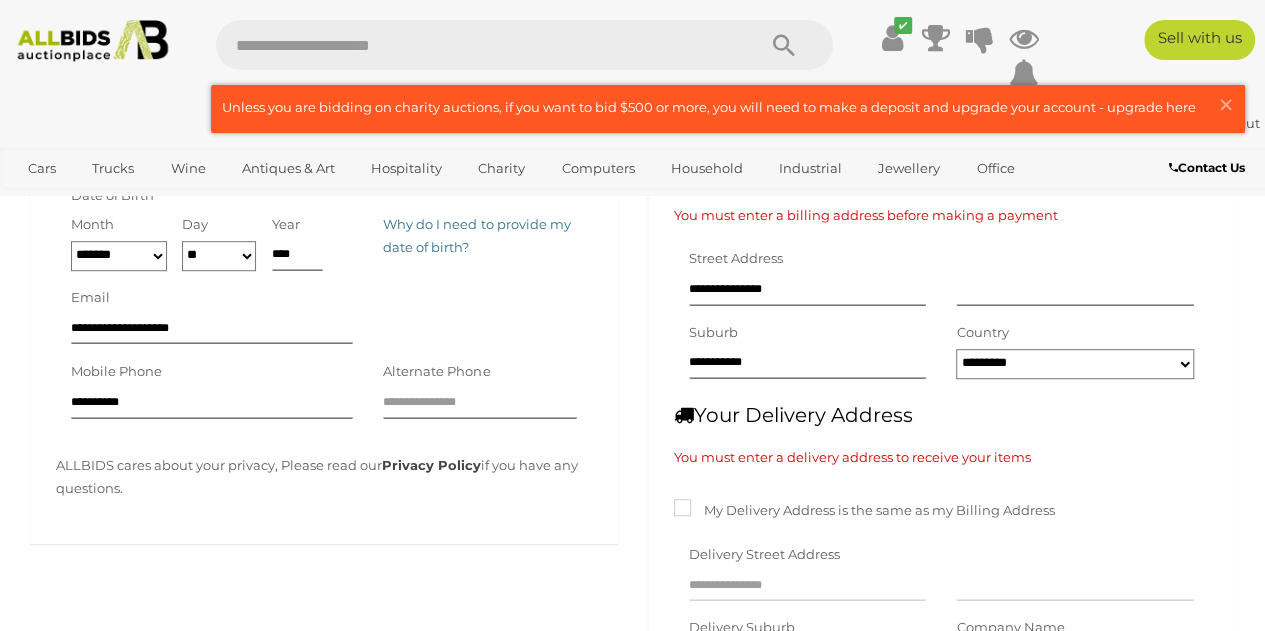 click on "ALLBIDS cares about your privacy, Please read our  Privacy Policy  if you have any questions." at bounding box center [324, 477] 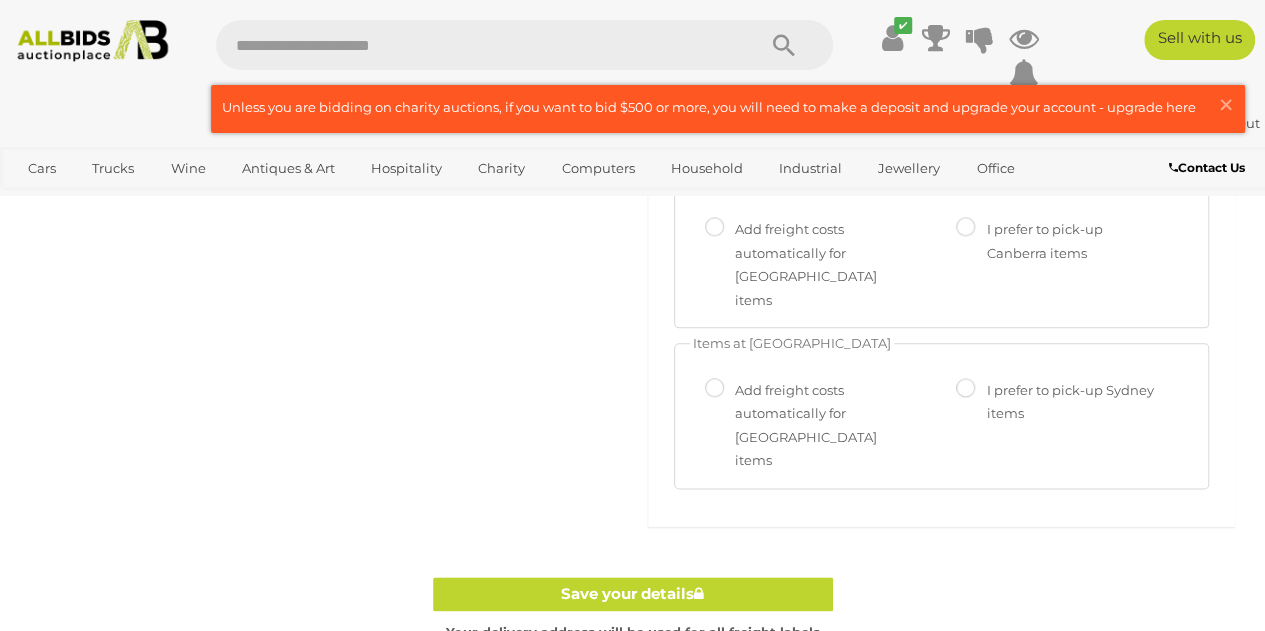 scroll, scrollTop: 1100, scrollLeft: 0, axis: vertical 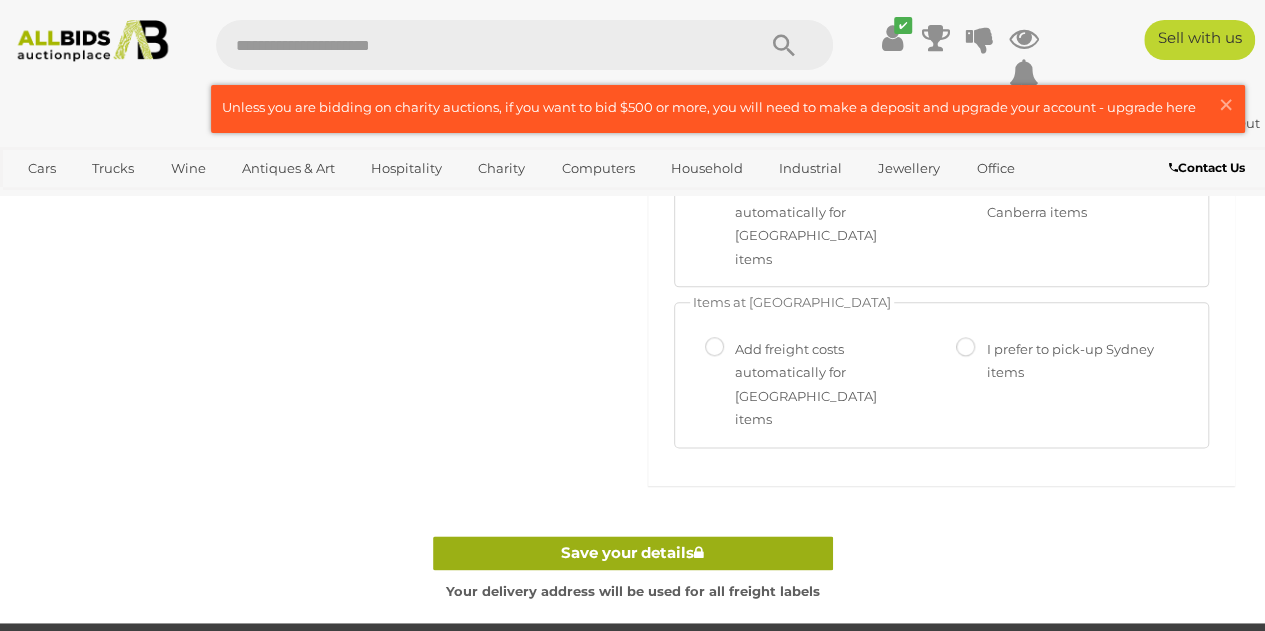 click on "Save your details" at bounding box center [633, 553] 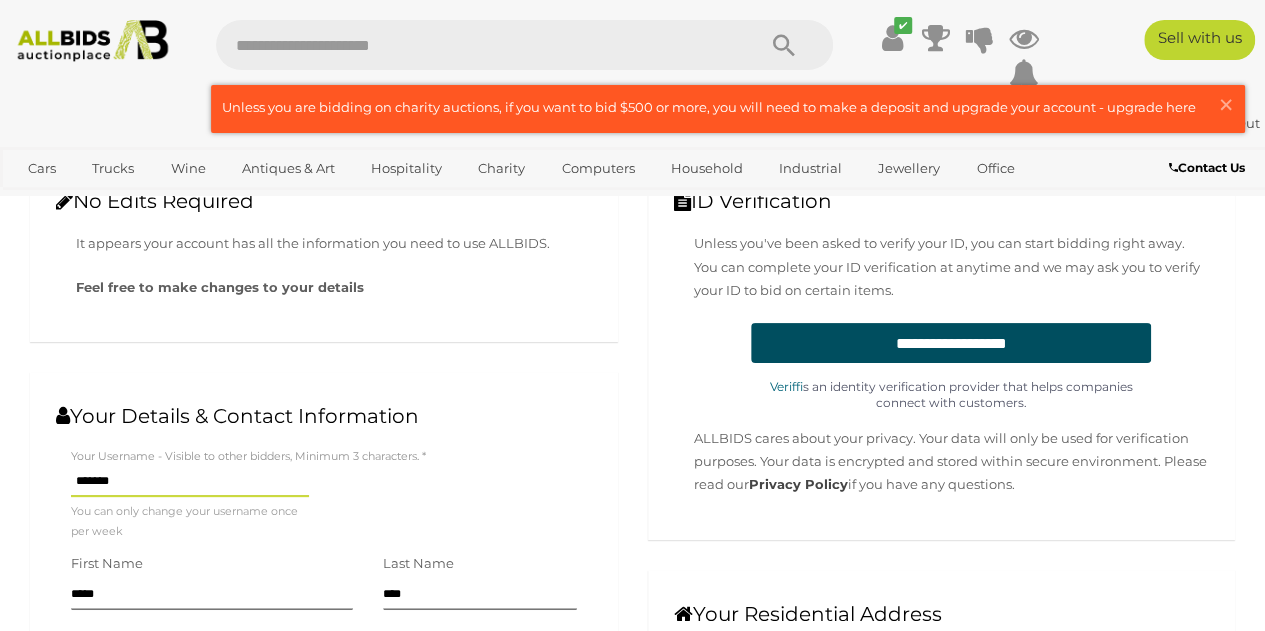 scroll, scrollTop: 0, scrollLeft: 0, axis: both 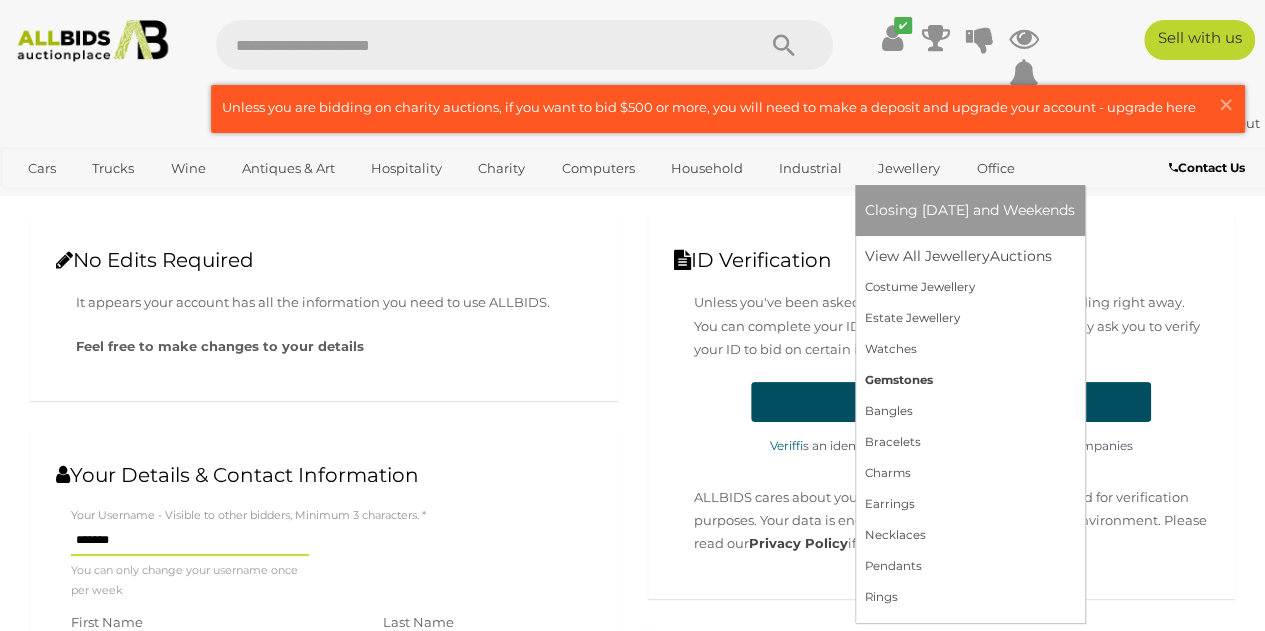 click on "Gemstones" at bounding box center (970, 380) 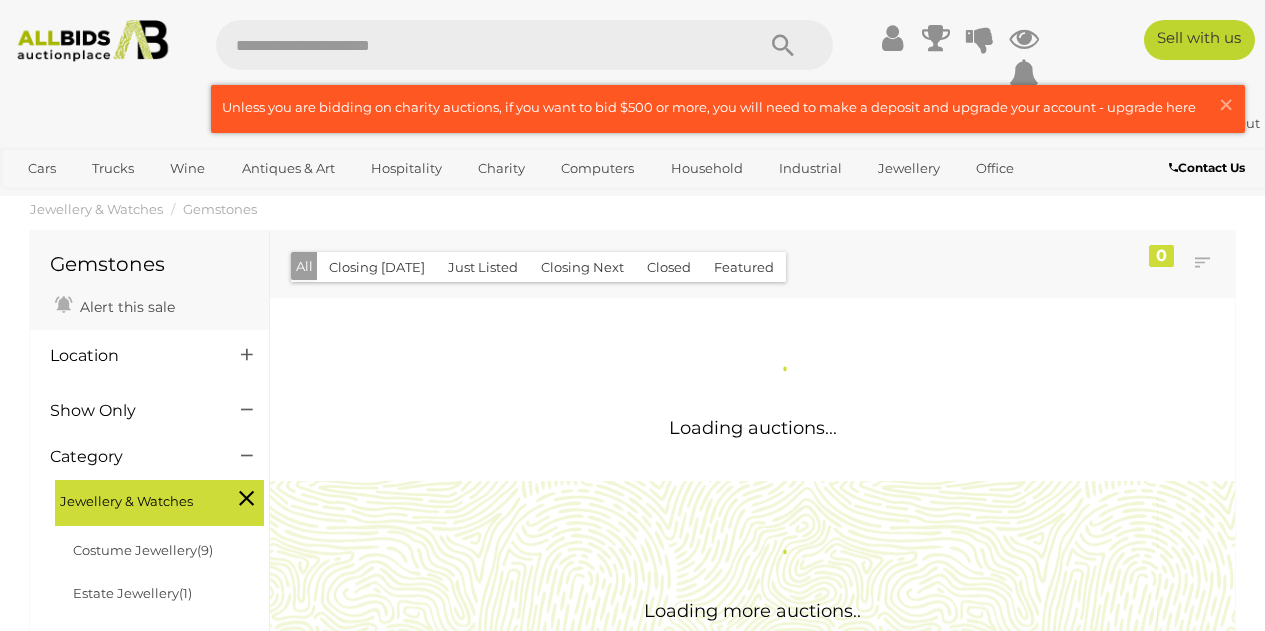 scroll, scrollTop: 0, scrollLeft: 0, axis: both 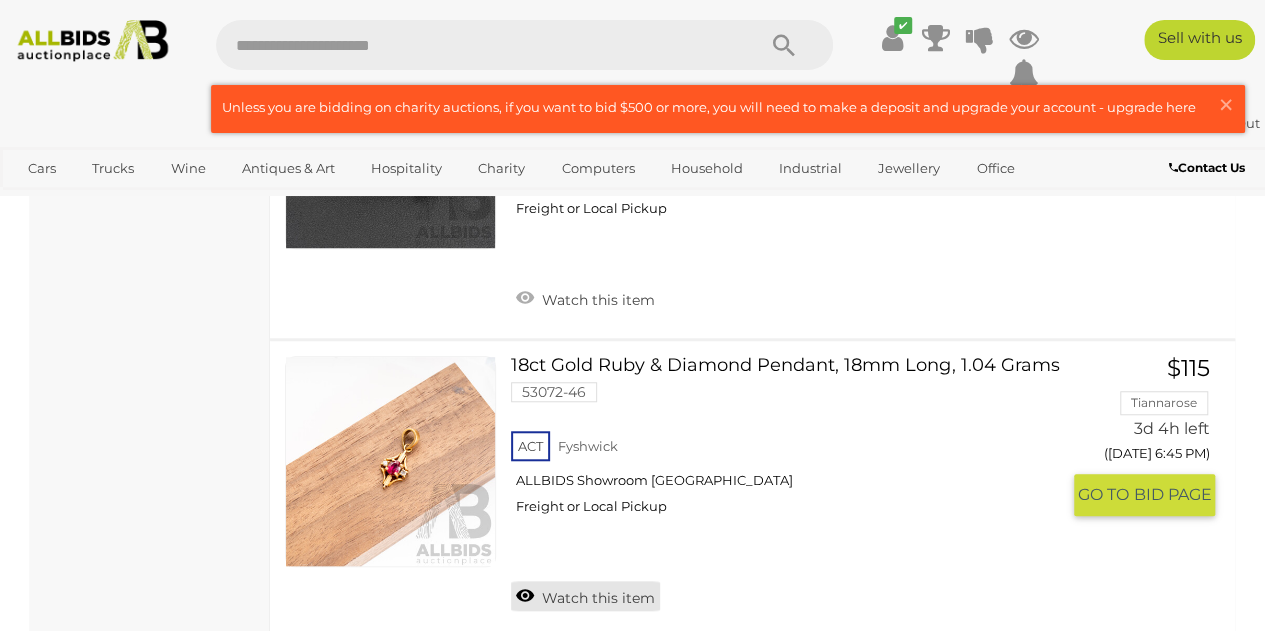 click on "Watch this item" at bounding box center [585, 596] 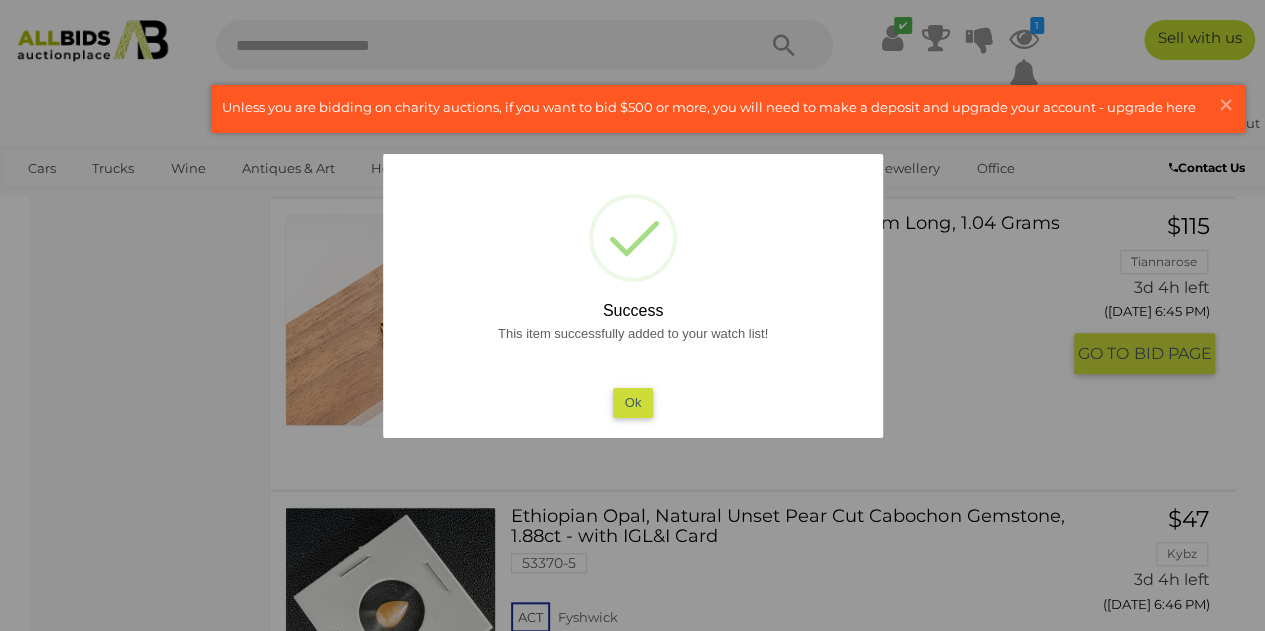 click on "Ok" at bounding box center (632, 402) 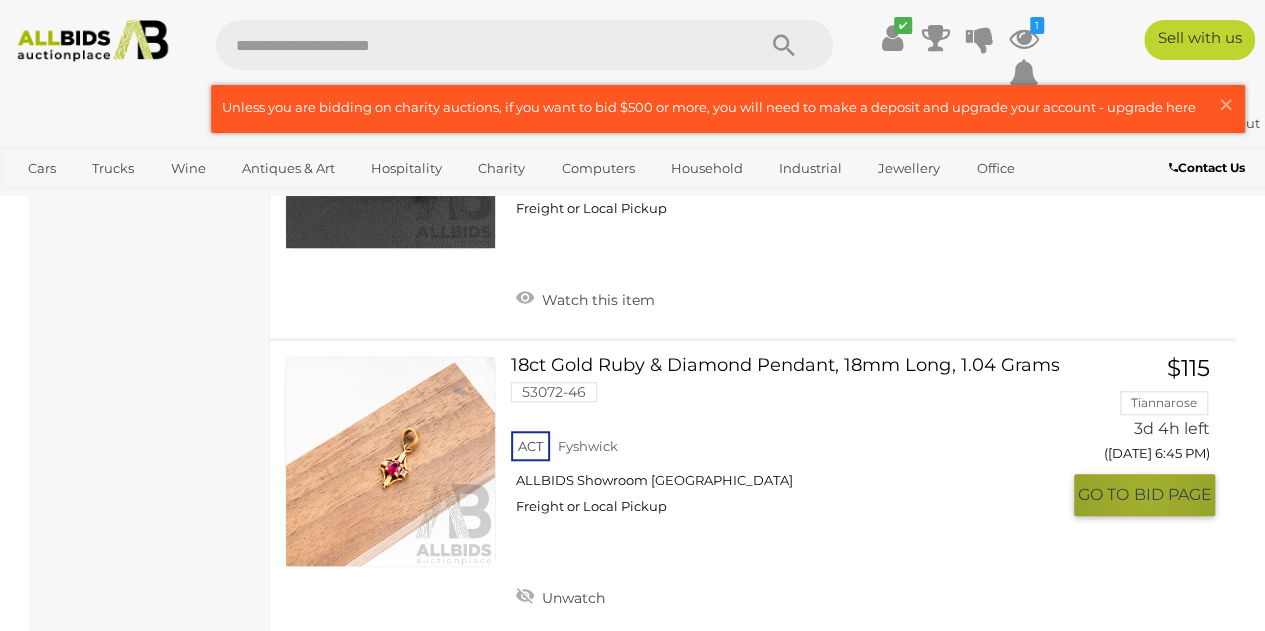 click on "BID PAGE" at bounding box center (1173, 494) 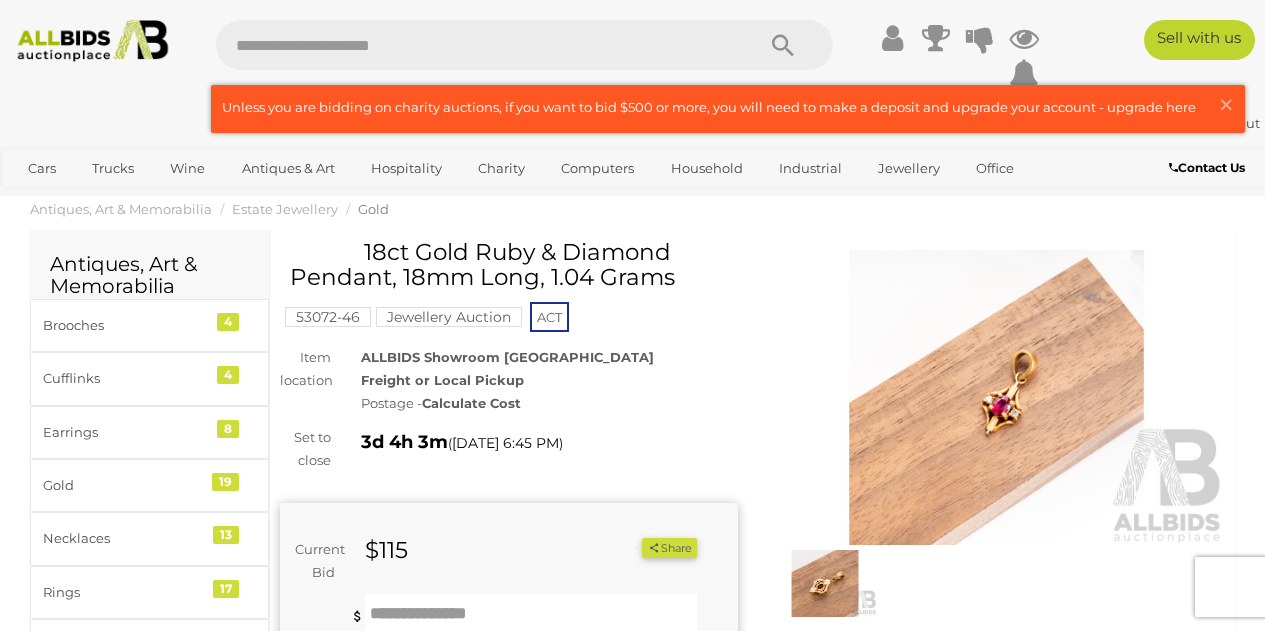 scroll, scrollTop: 0, scrollLeft: 0, axis: both 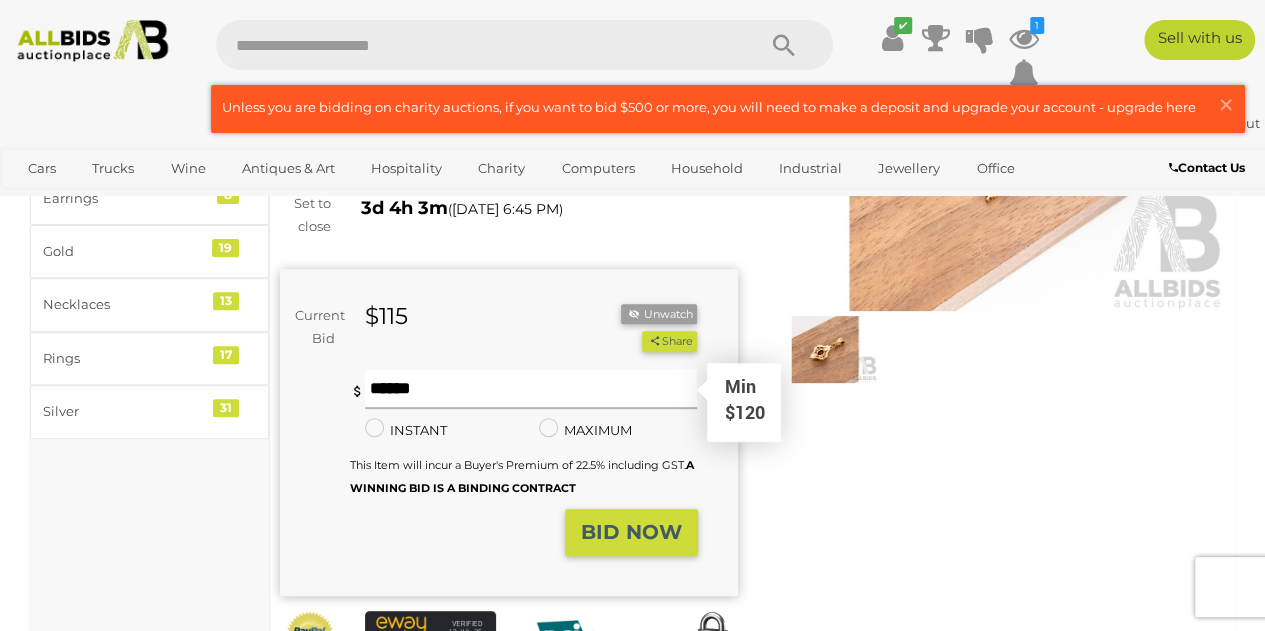 click at bounding box center [531, 389] 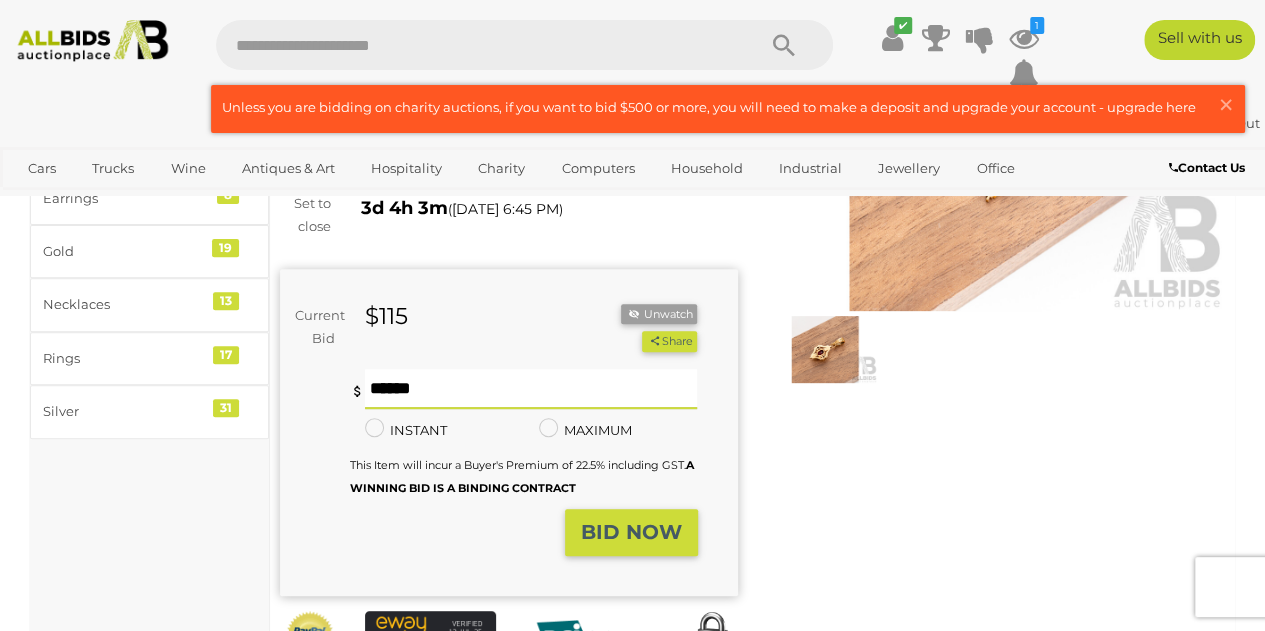 type on "***" 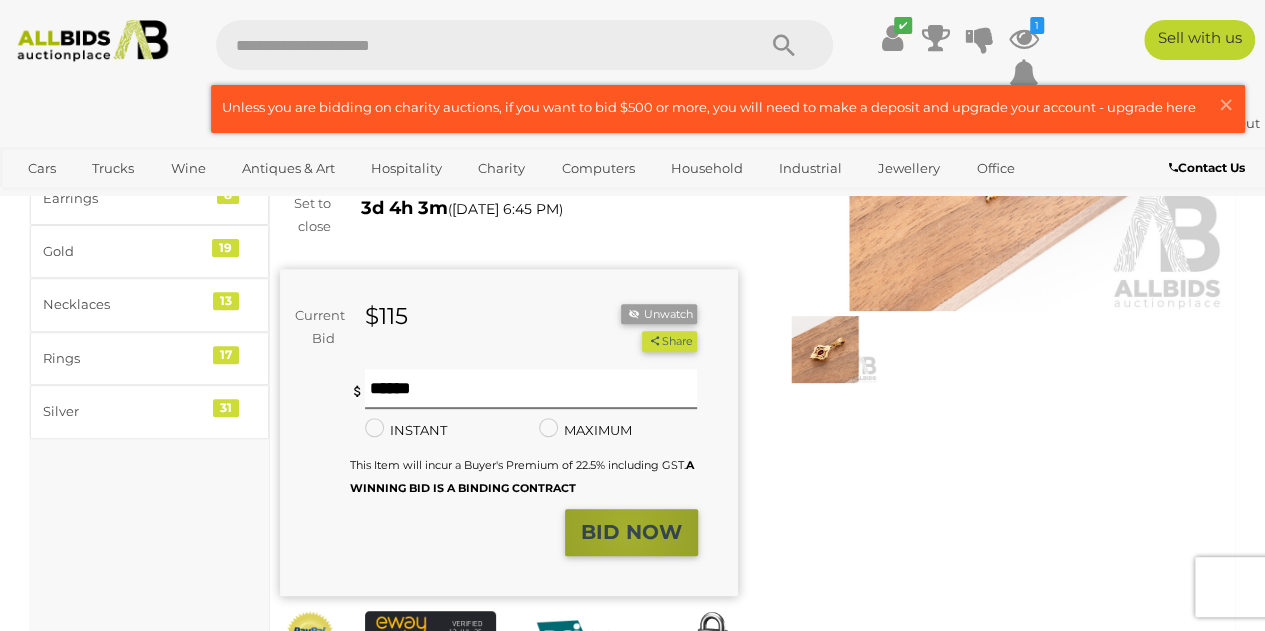 click on "BID NOW" at bounding box center [631, 532] 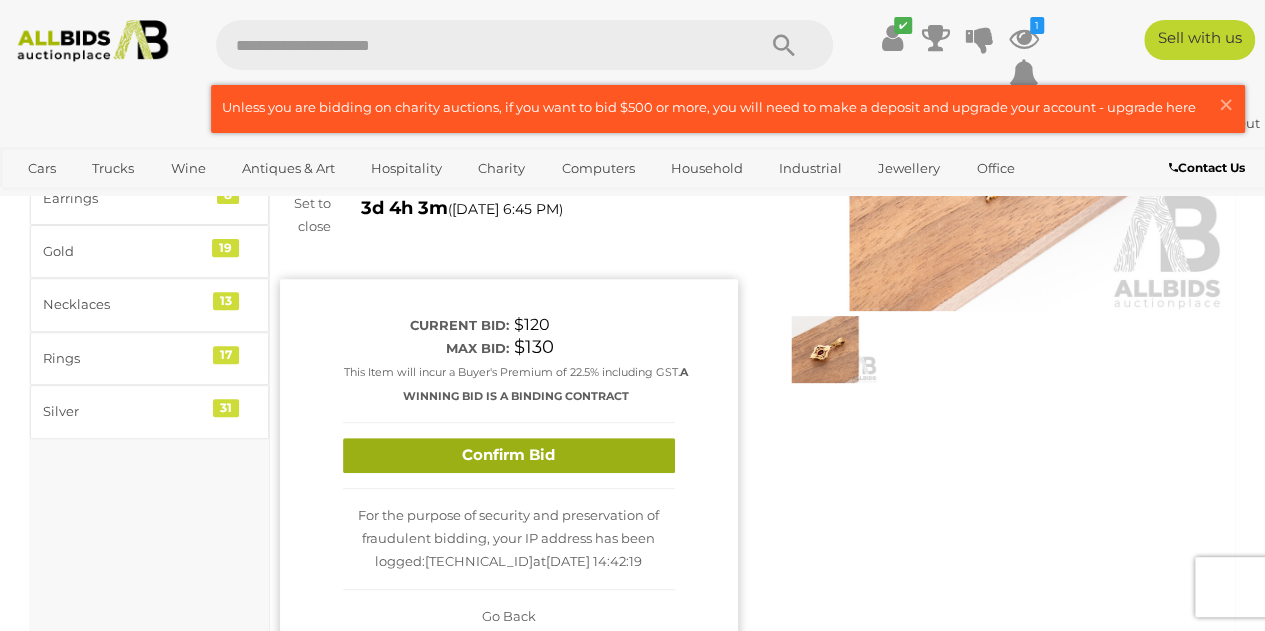 click on "Confirm Bid" at bounding box center (509, 455) 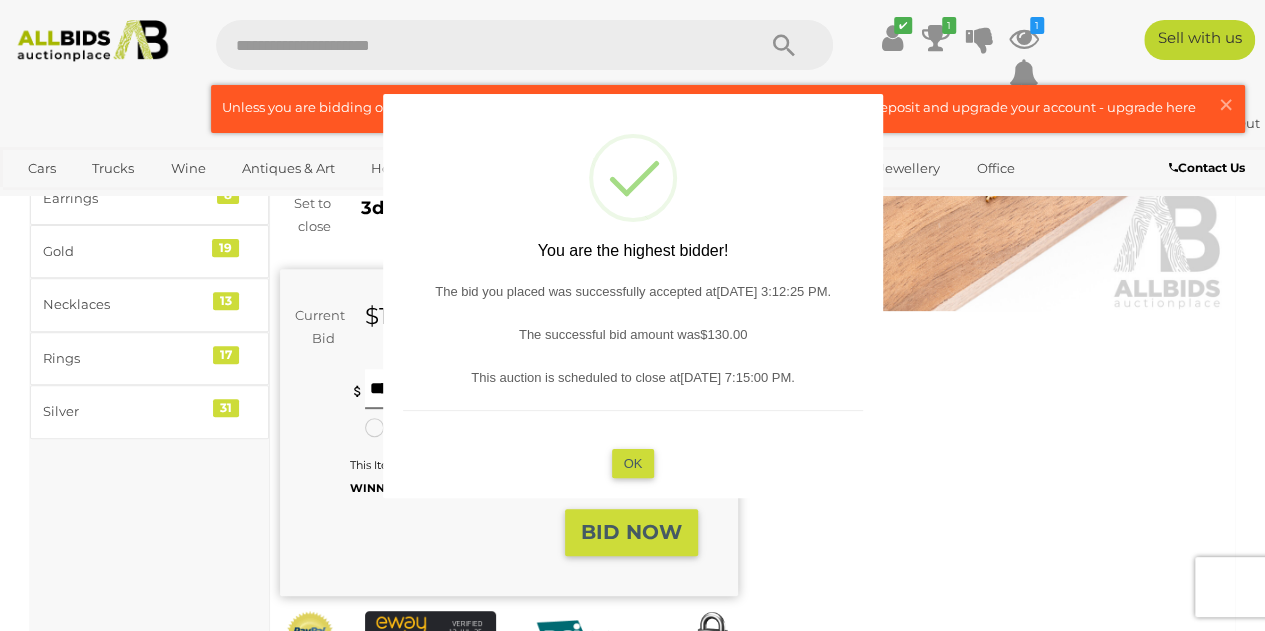 type 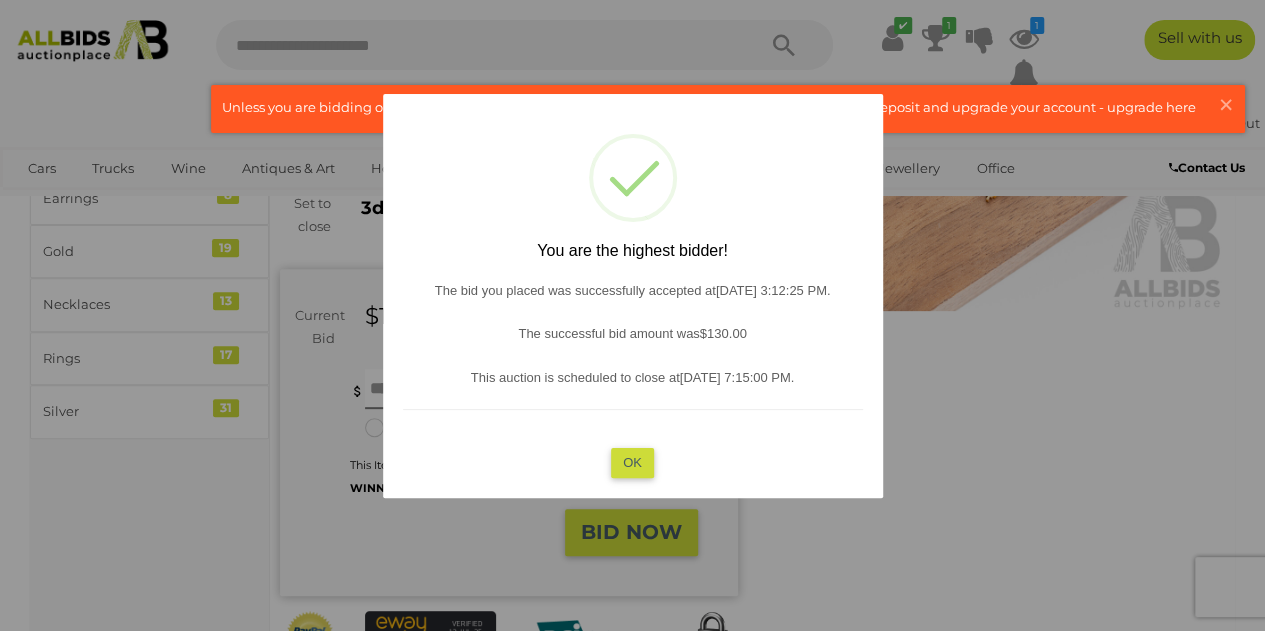 click on "OK" at bounding box center [632, 462] 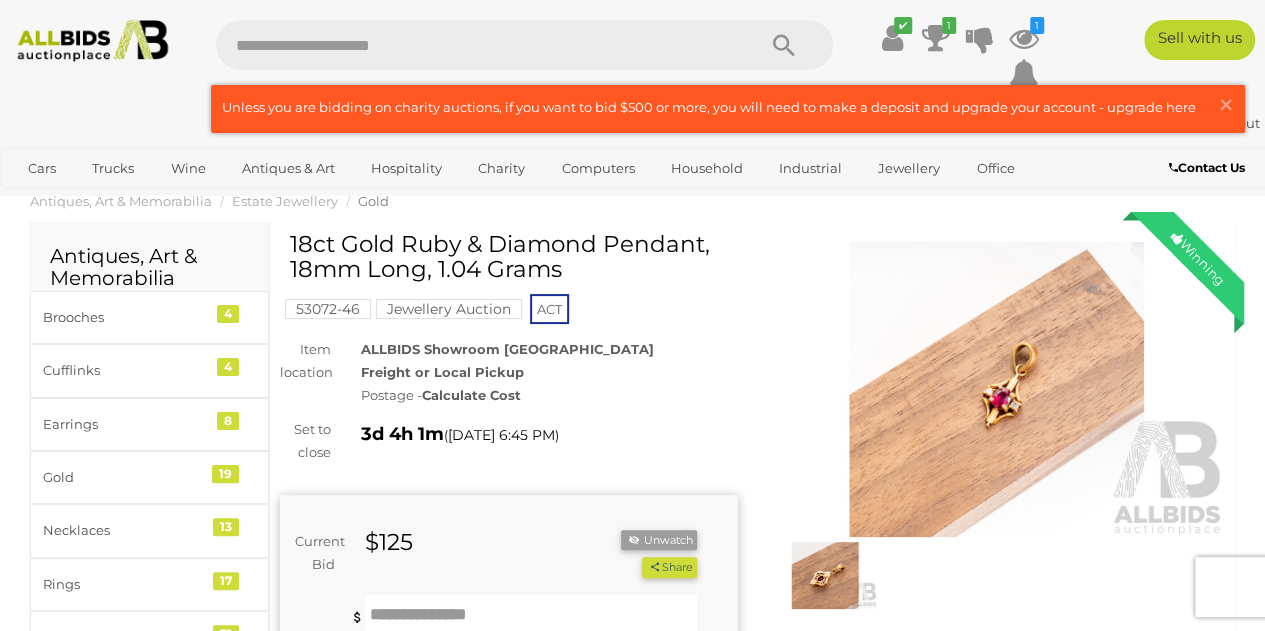 scroll, scrollTop: 0, scrollLeft: 0, axis: both 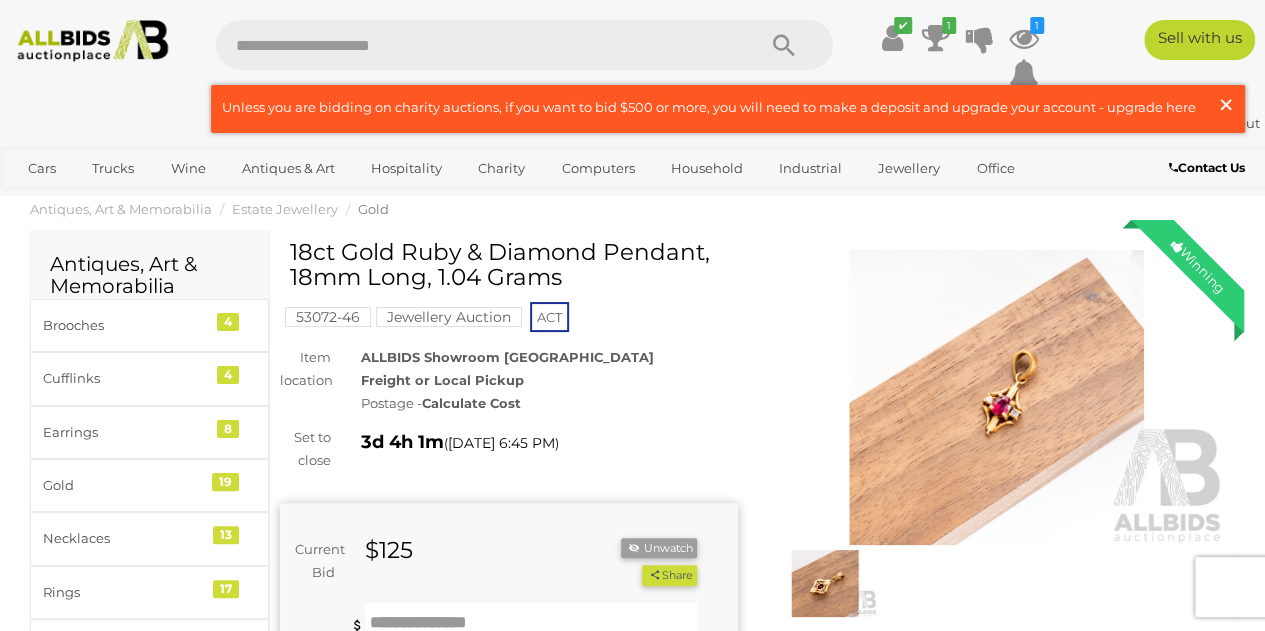 click on "×" at bounding box center [1226, 104] 